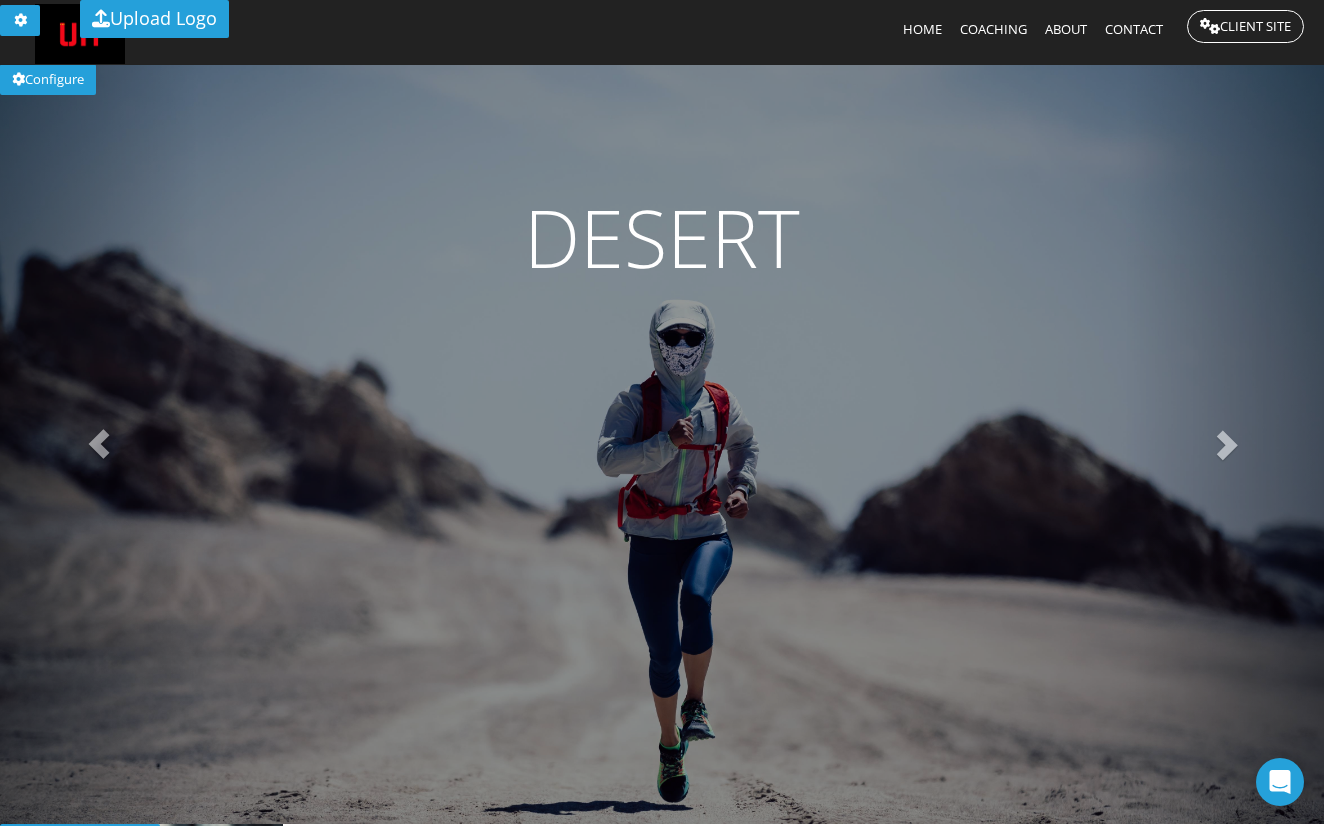 scroll, scrollTop: 0, scrollLeft: 0, axis: both 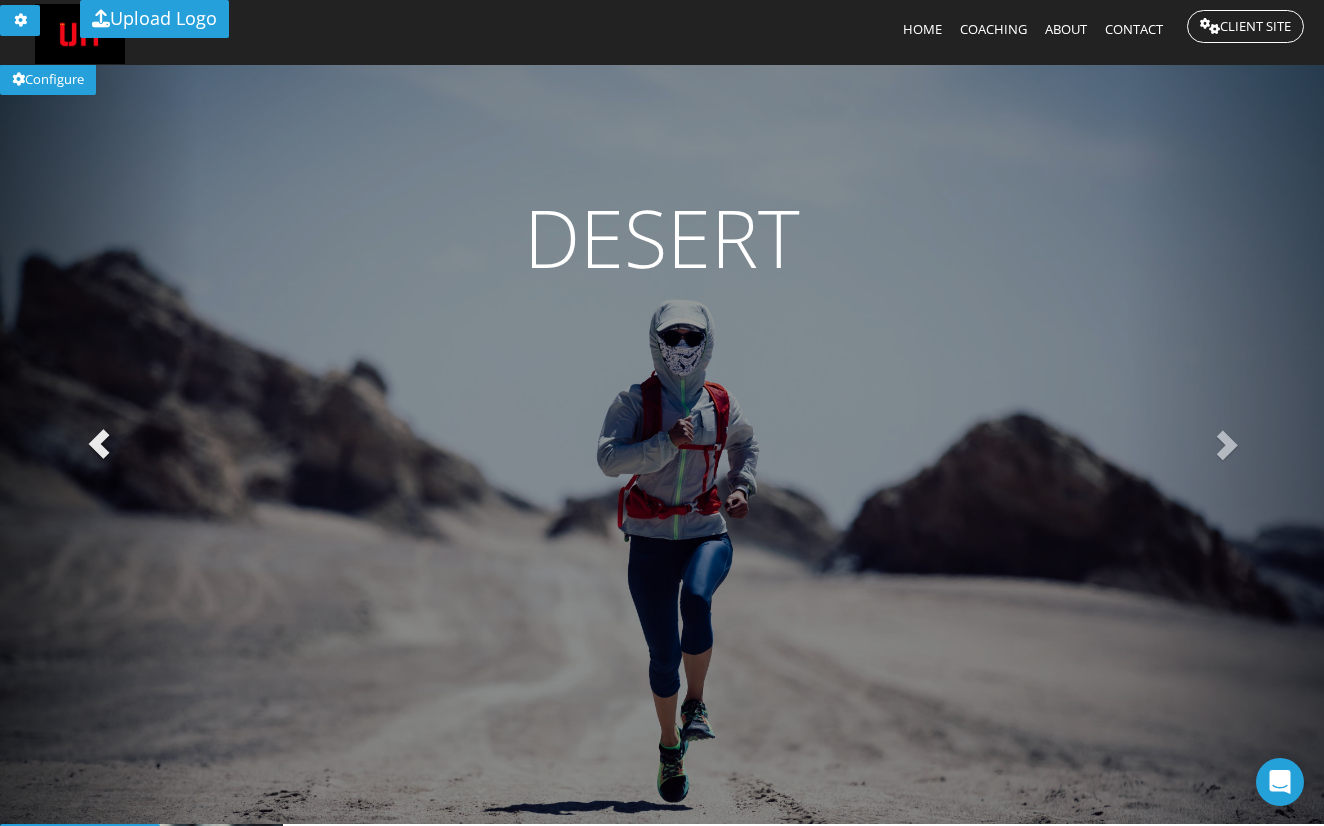 click at bounding box center (99, 444) 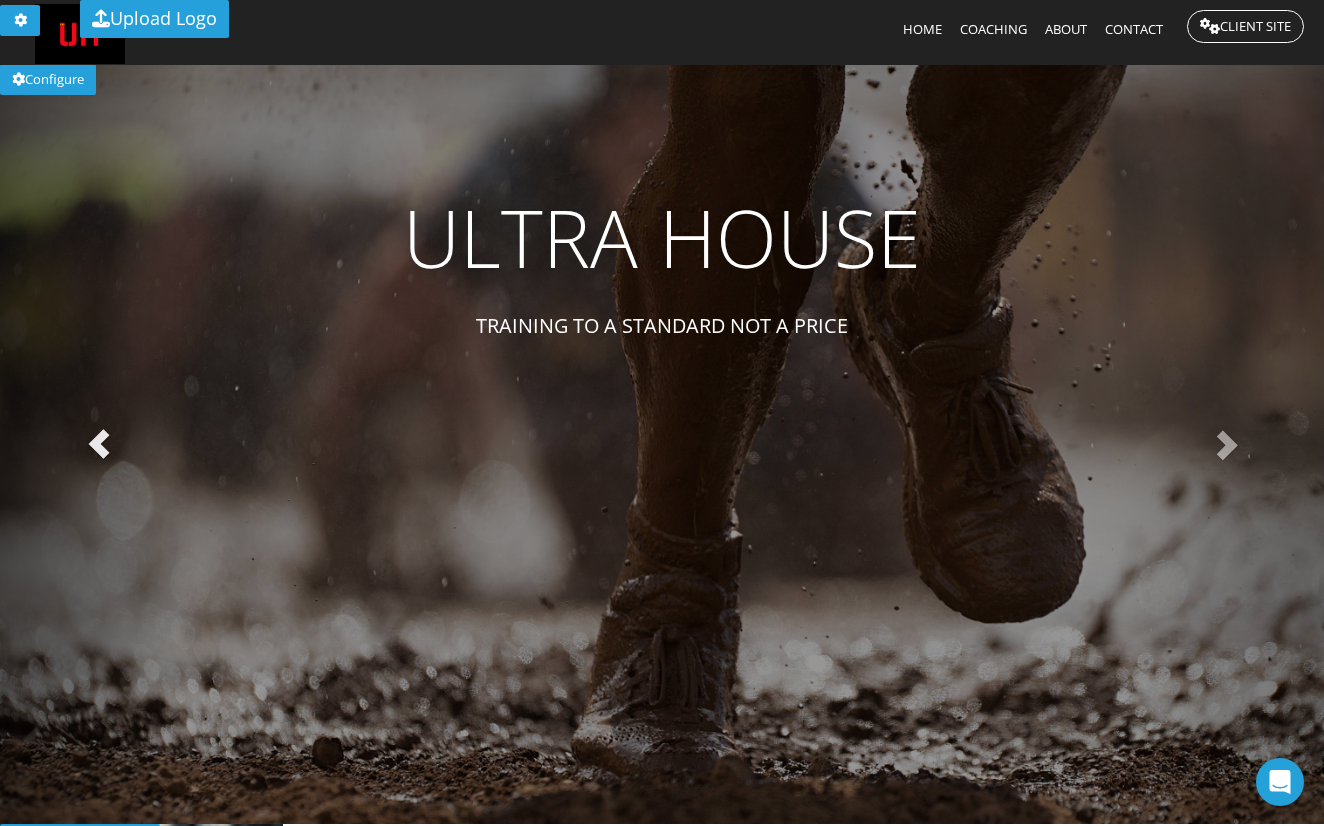 click at bounding box center [99, 444] 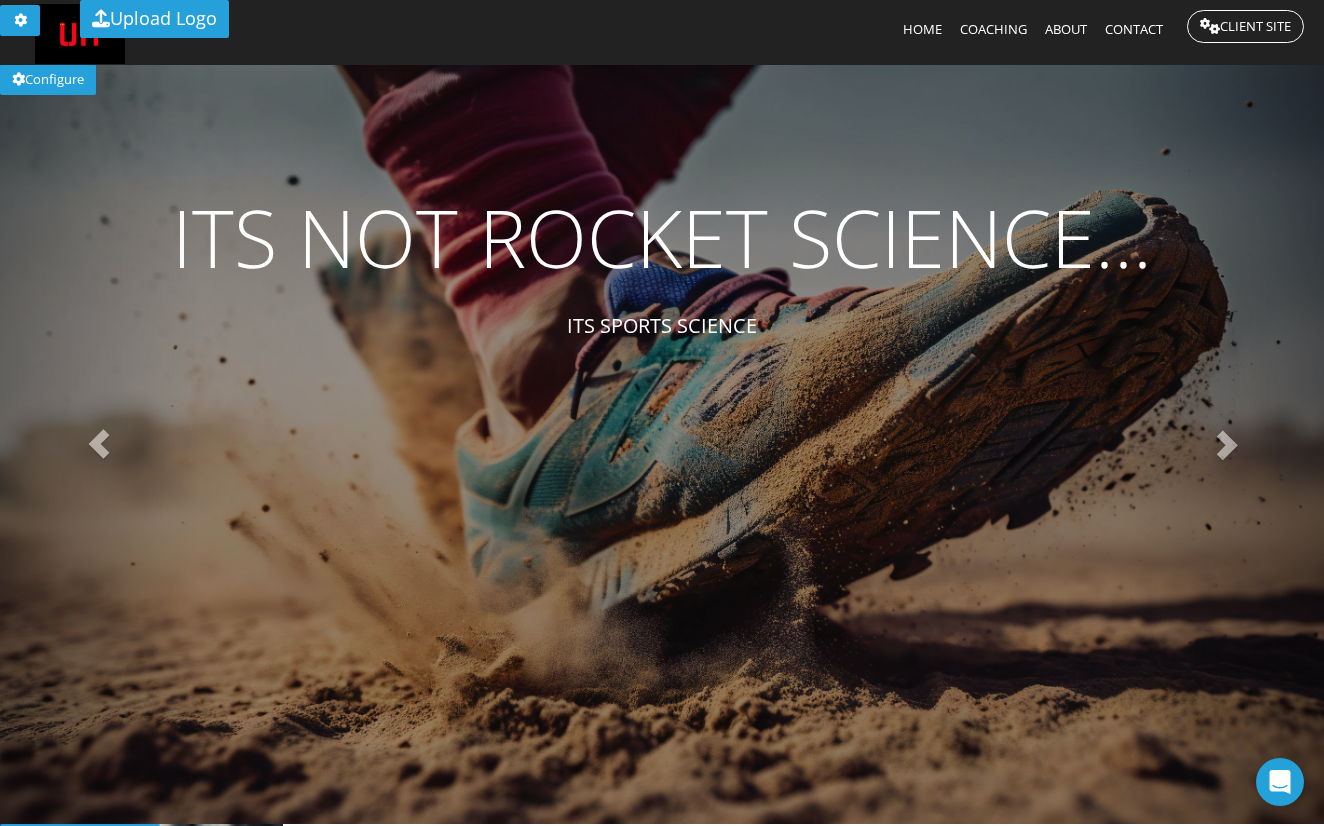 click on "ITS NOT ROCKET SCIENCE..." at bounding box center (662, 237) 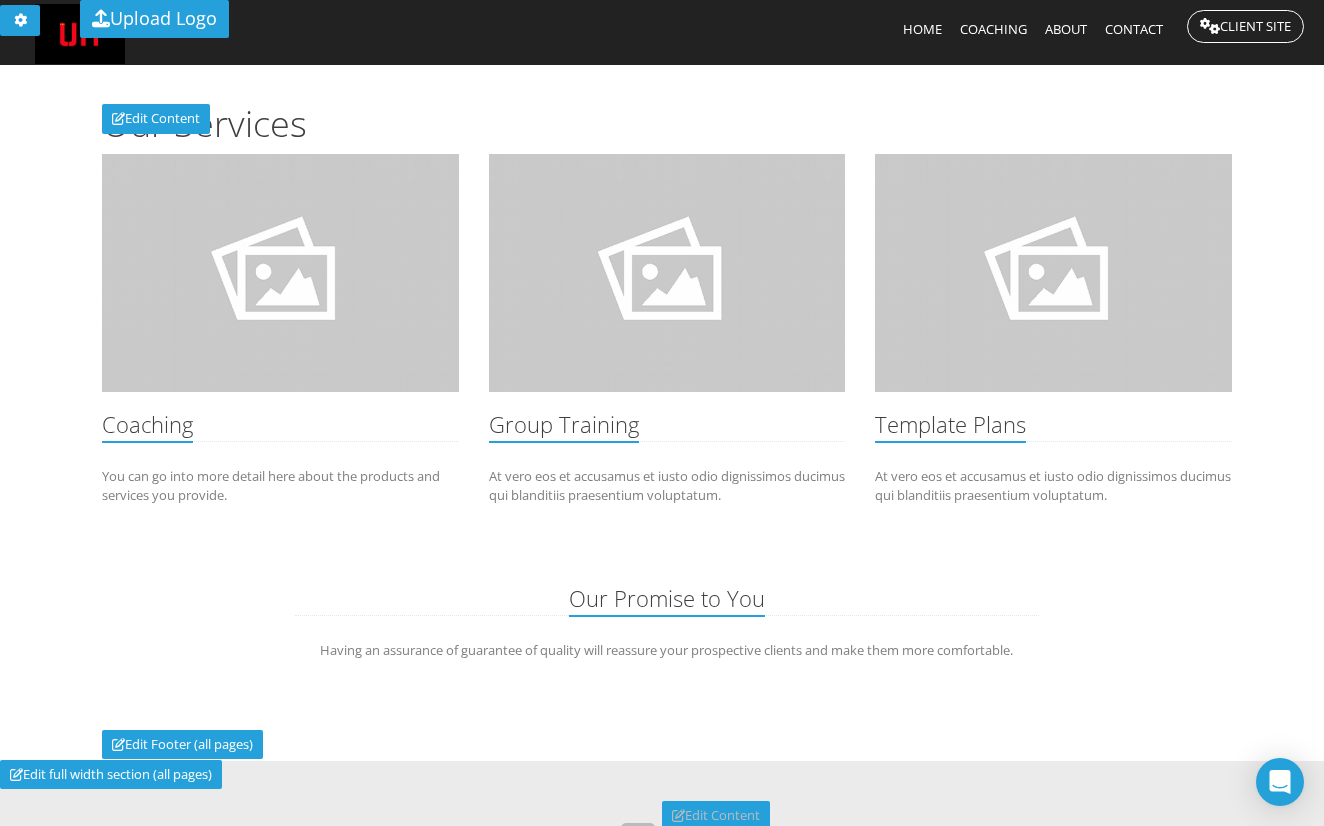 scroll, scrollTop: 0, scrollLeft: 0, axis: both 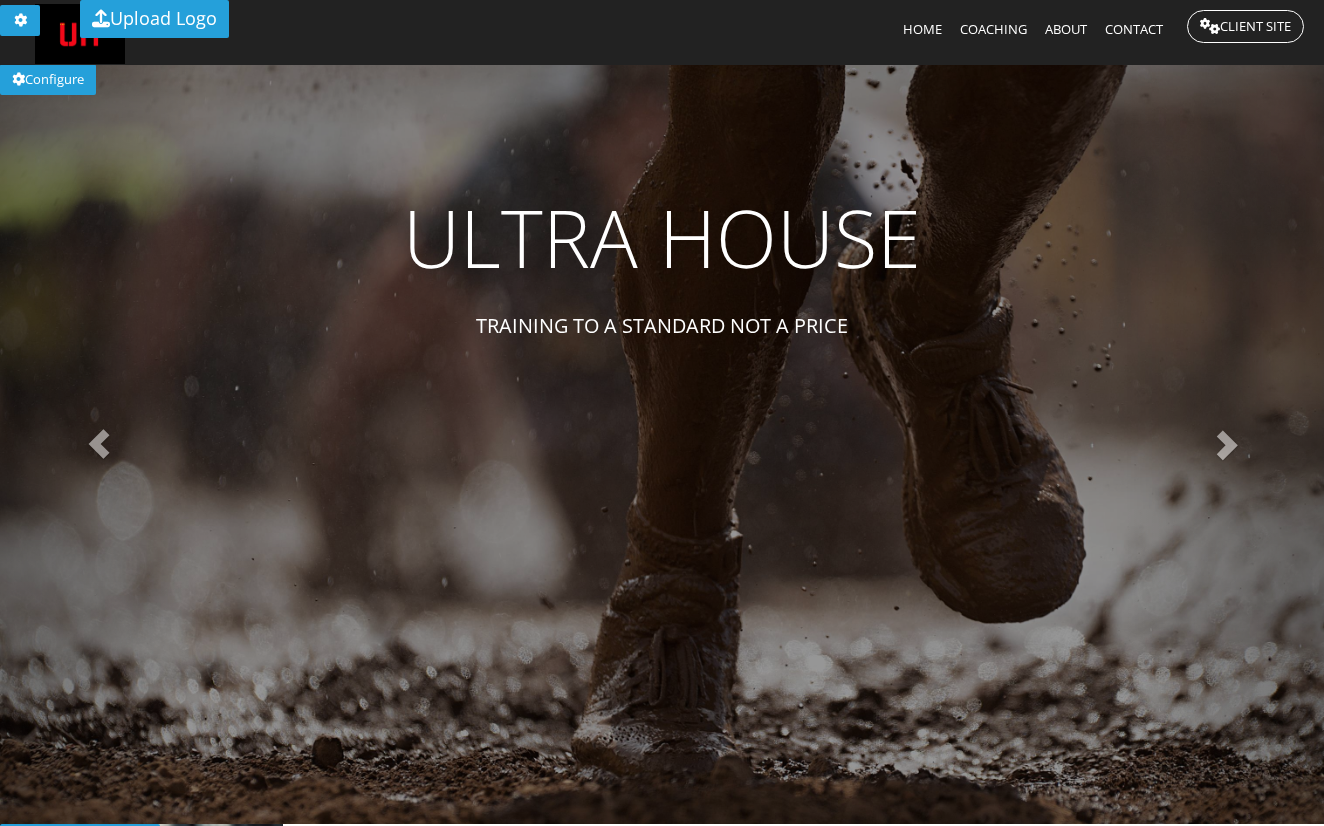 click on "Coaching" at bounding box center (993, 29) 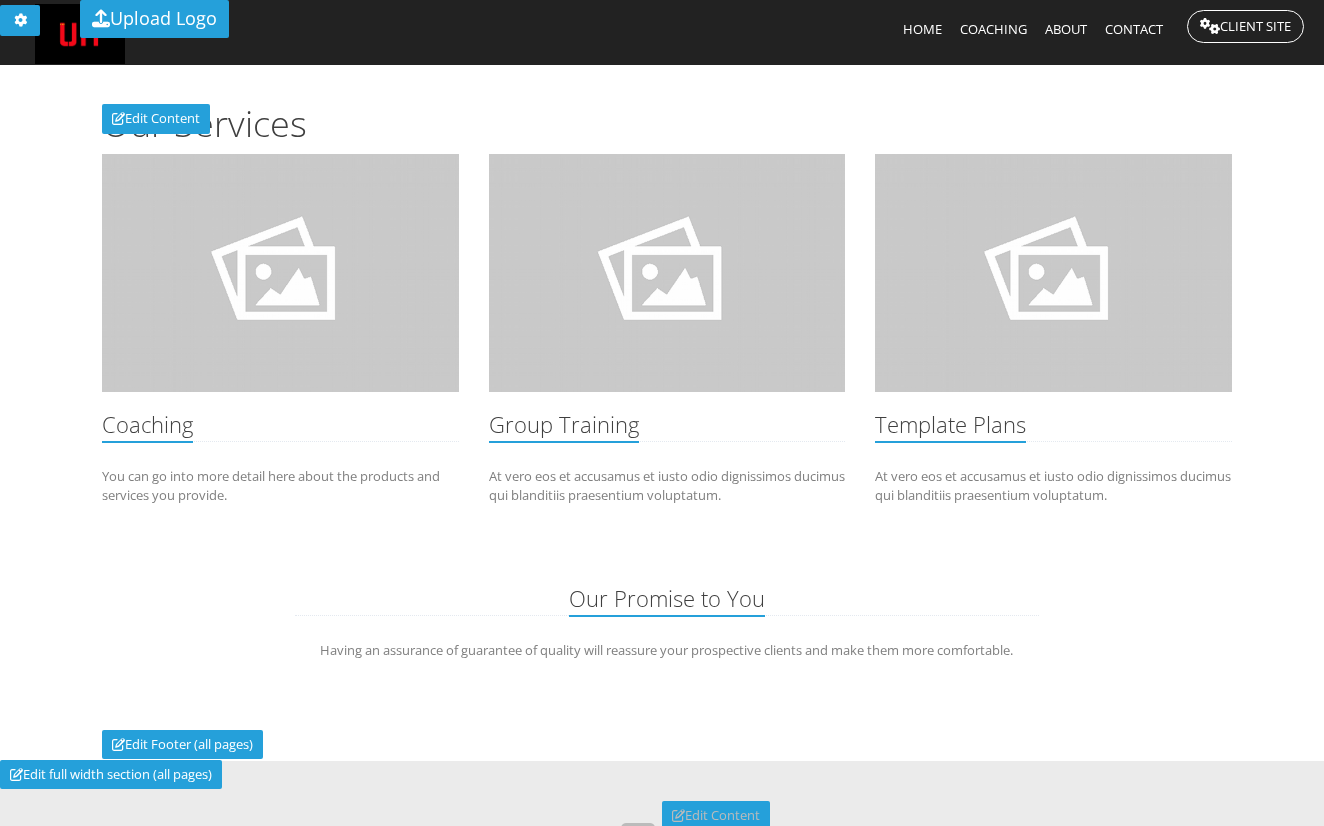 scroll, scrollTop: 0, scrollLeft: 0, axis: both 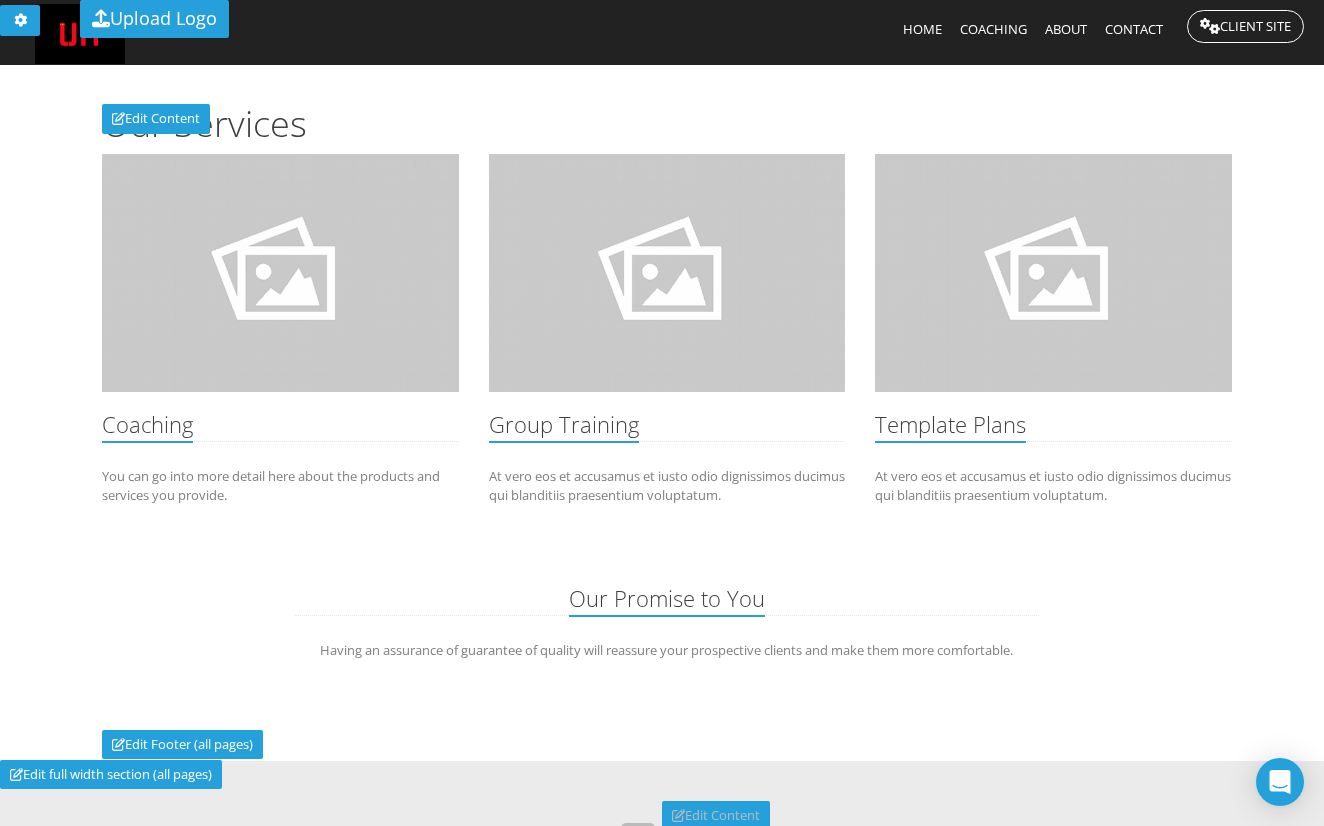 click on "About" at bounding box center [1066, 29] 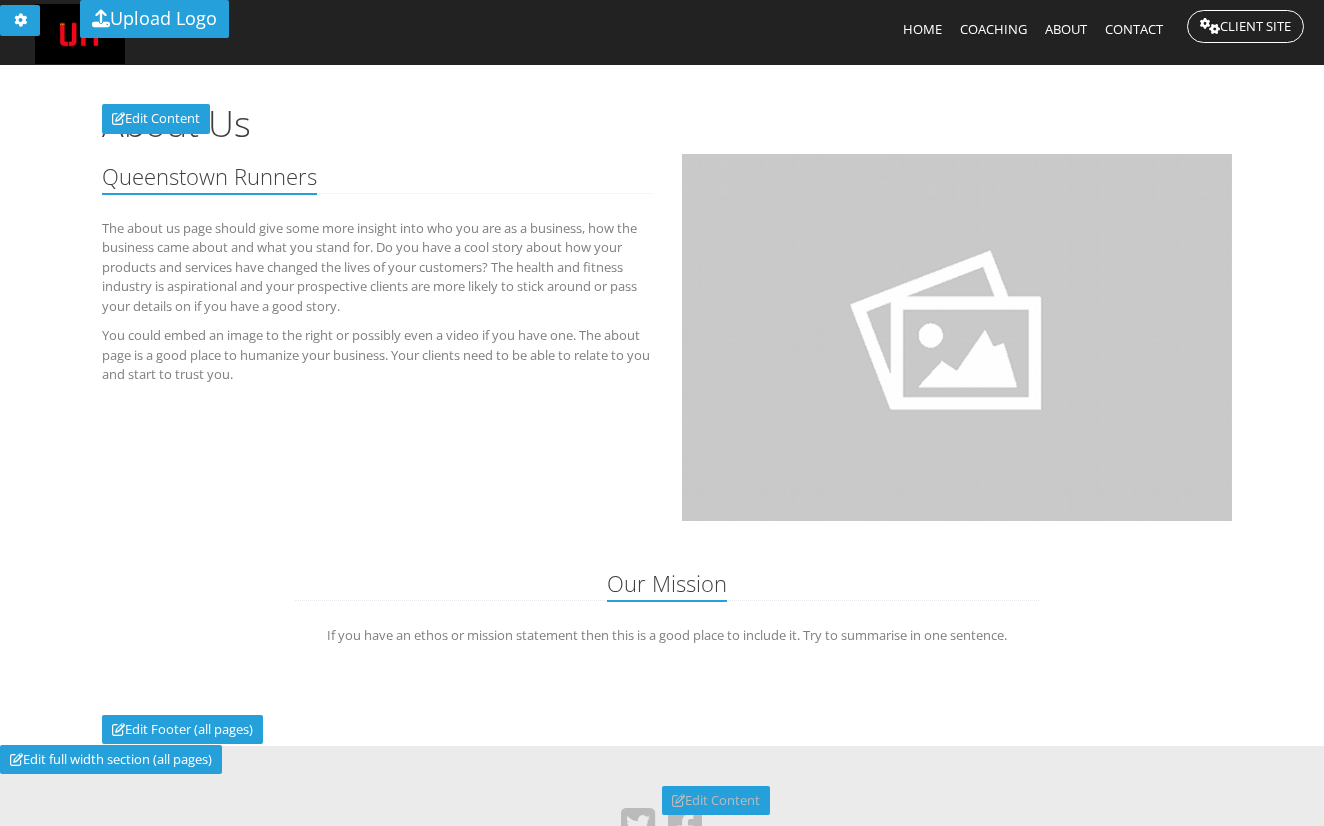 scroll, scrollTop: 0, scrollLeft: 0, axis: both 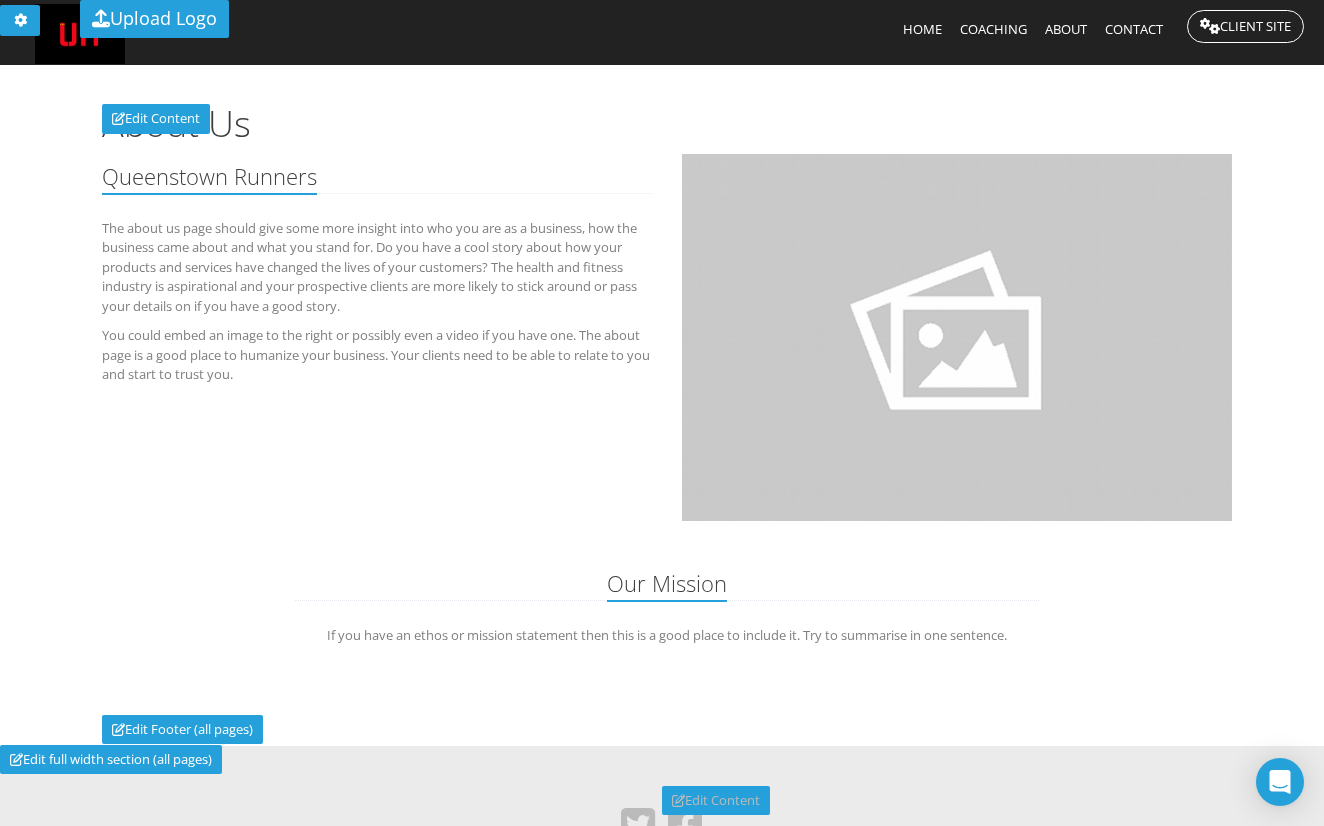 click at bounding box center (957, 337) 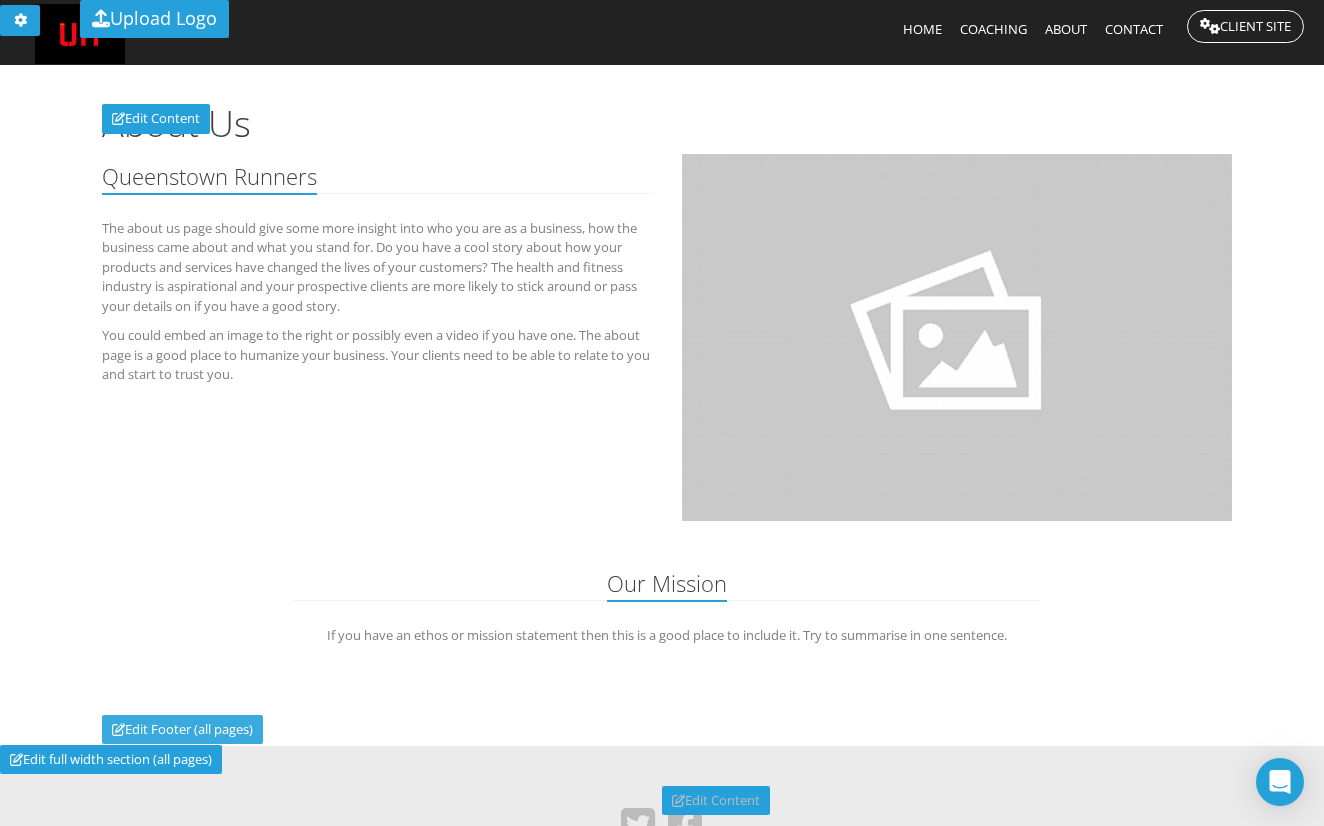 click on "Edit Footer (all pages)" at bounding box center (156, 119) 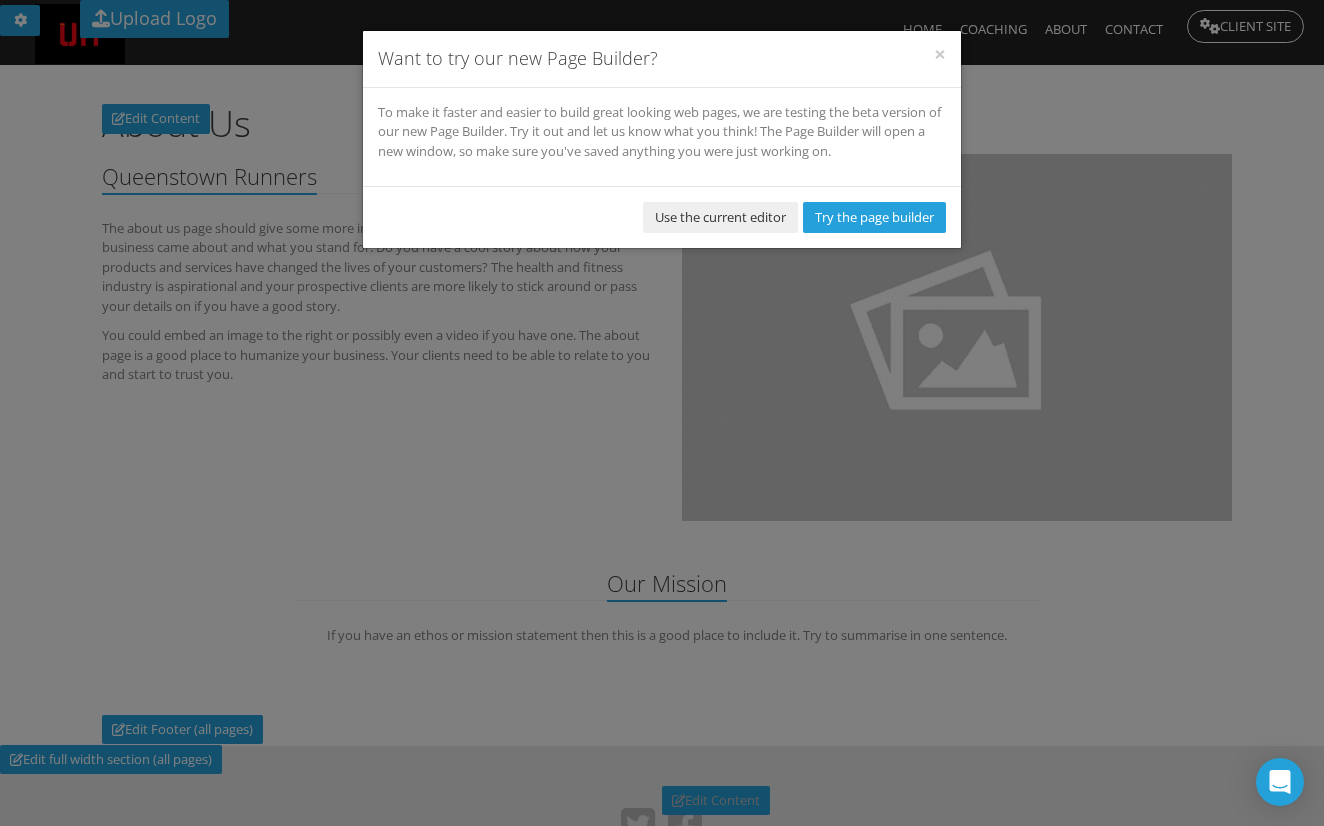 click on "Use the current editor" at bounding box center (720, 217) 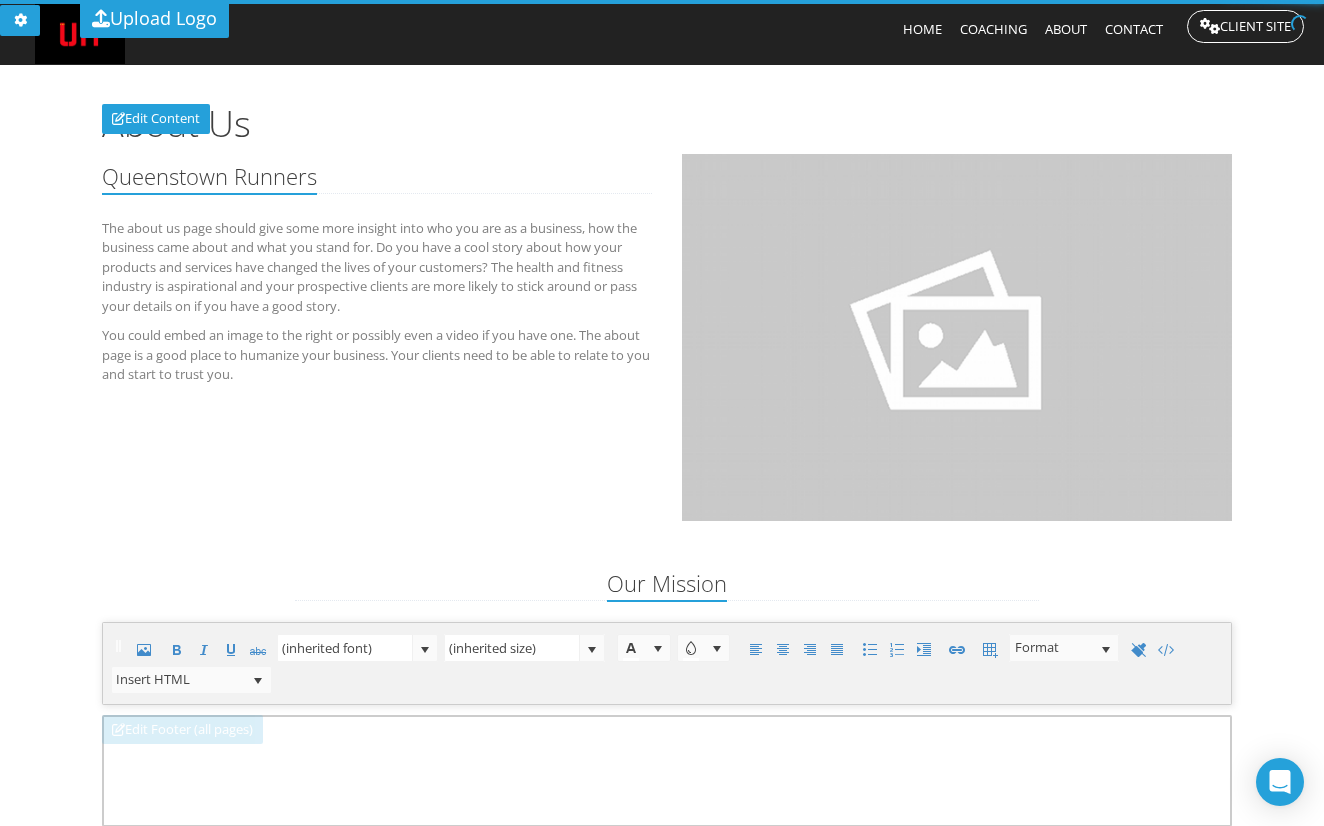 scroll, scrollTop: 168, scrollLeft: 0, axis: vertical 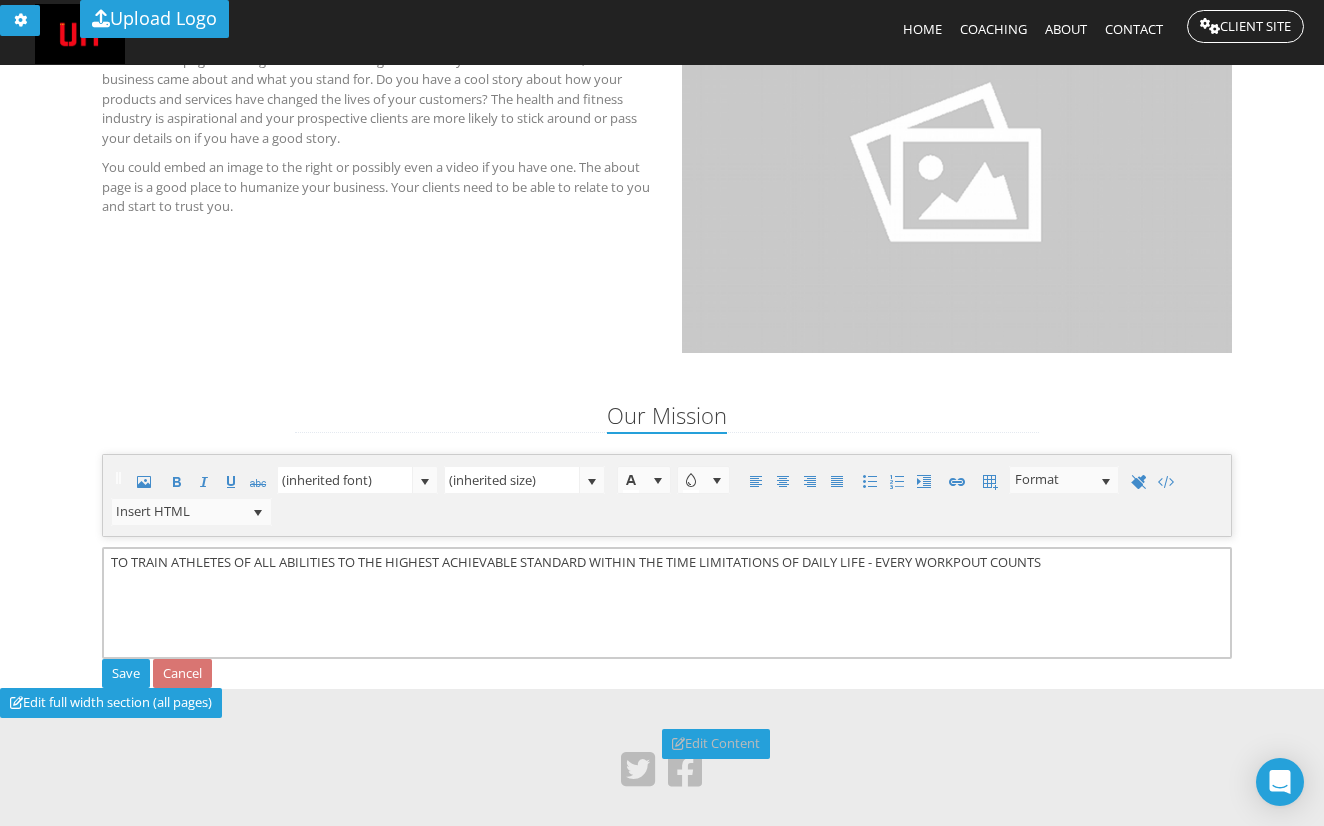 click on "TO TRAIN ATHLETES OF ALL ABILITIES TO THE HIGHEST ACHIEVABLE STANDARD WITHIN THE TIME LIMITATIONS OF DAILY LIFE - EVERY WORKPOUT COUNTS" at bounding box center (667, 603) 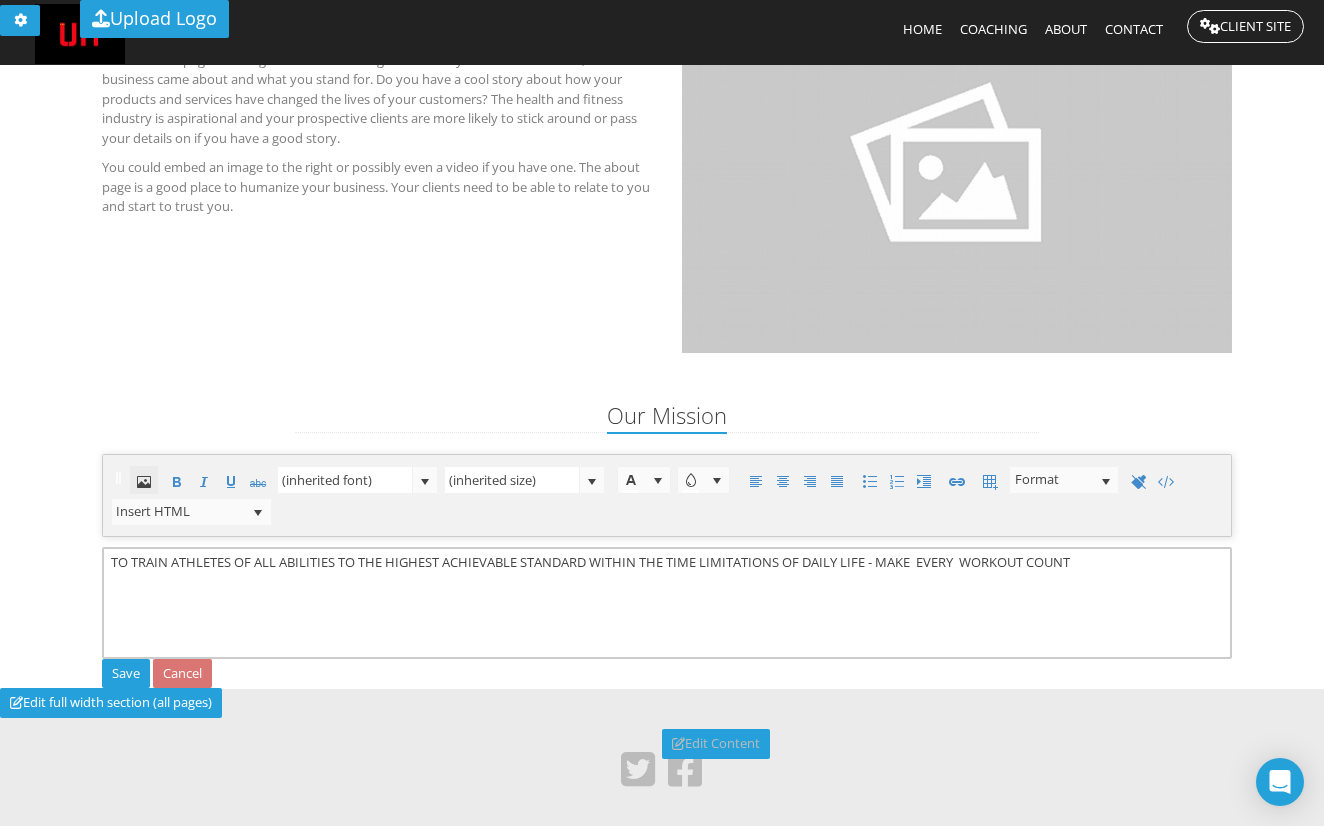 click at bounding box center [144, 482] 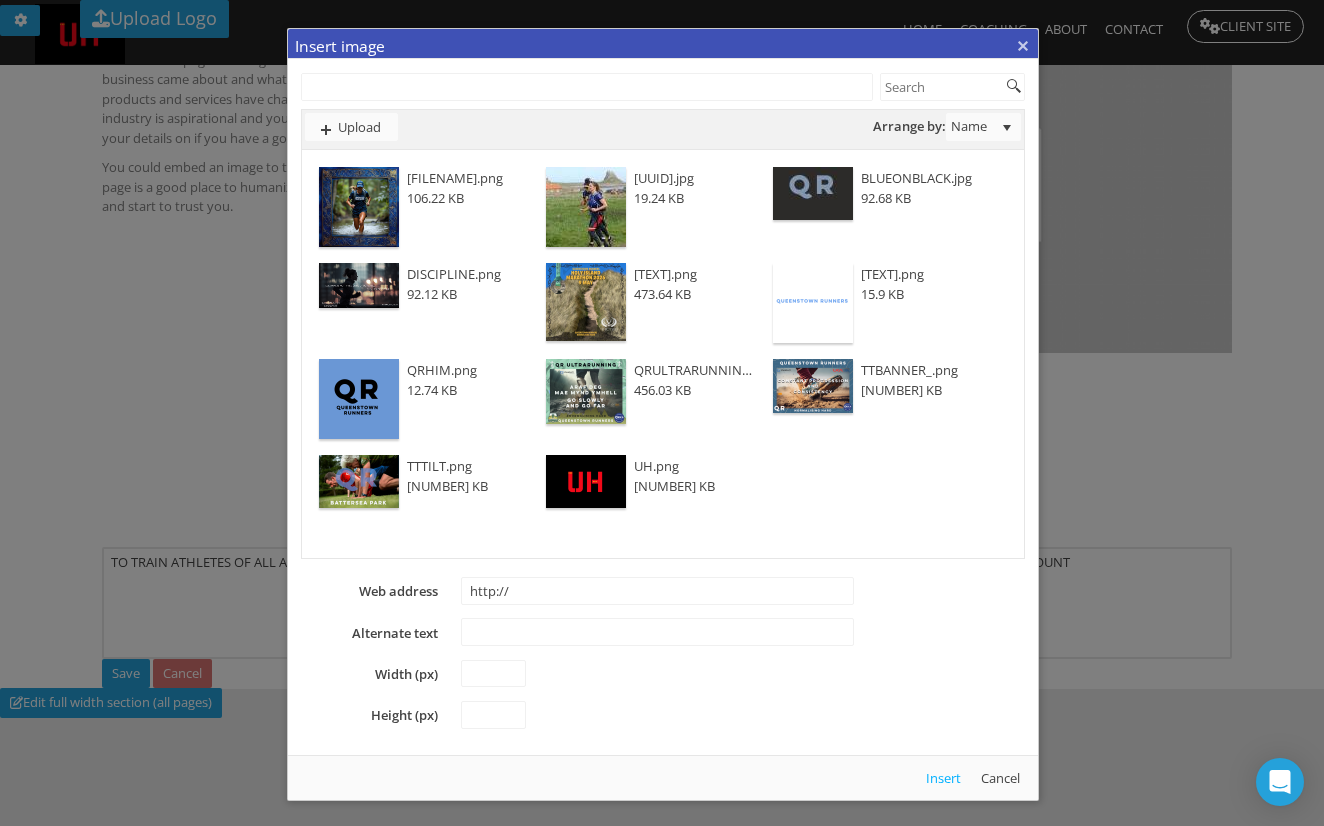 click at bounding box center [359, 207] 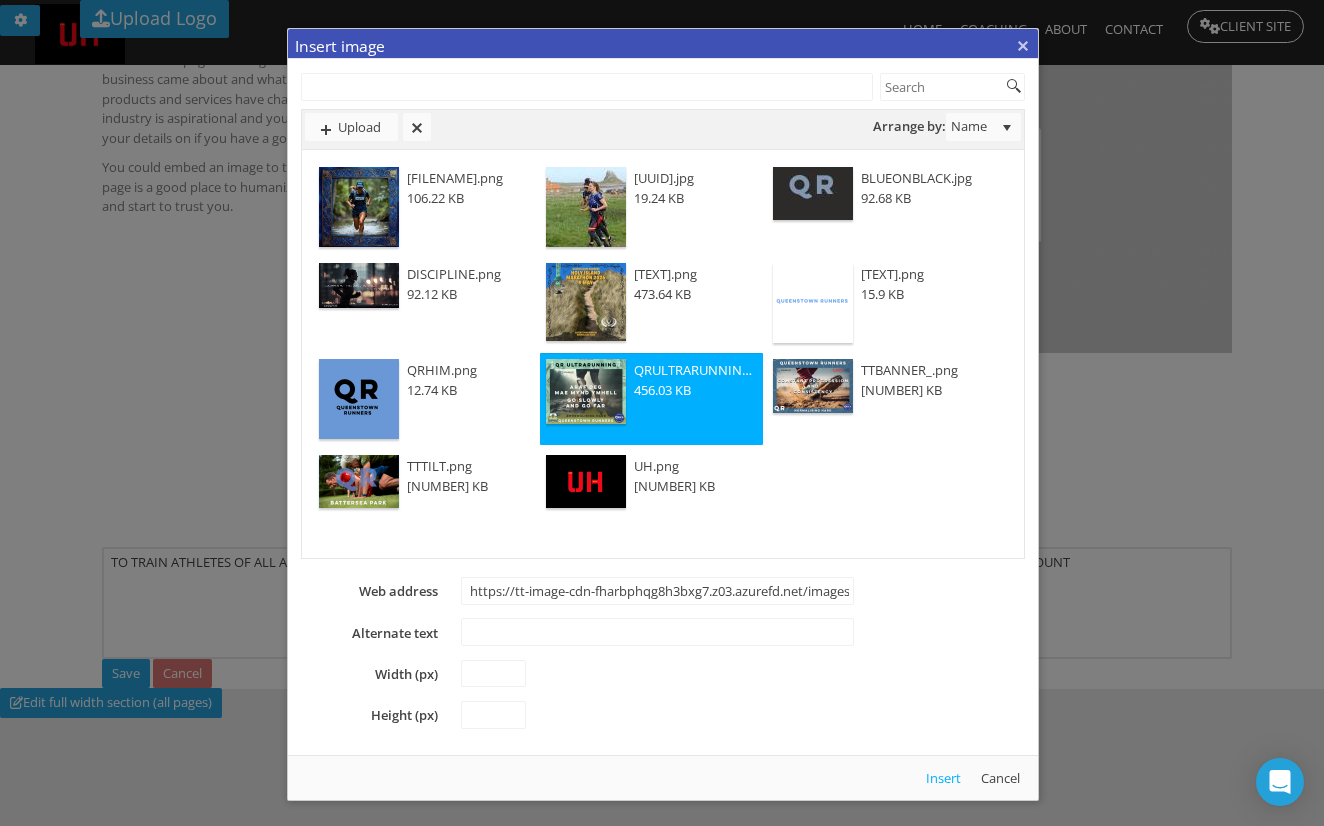 click on "Insert" at bounding box center (943, 778) 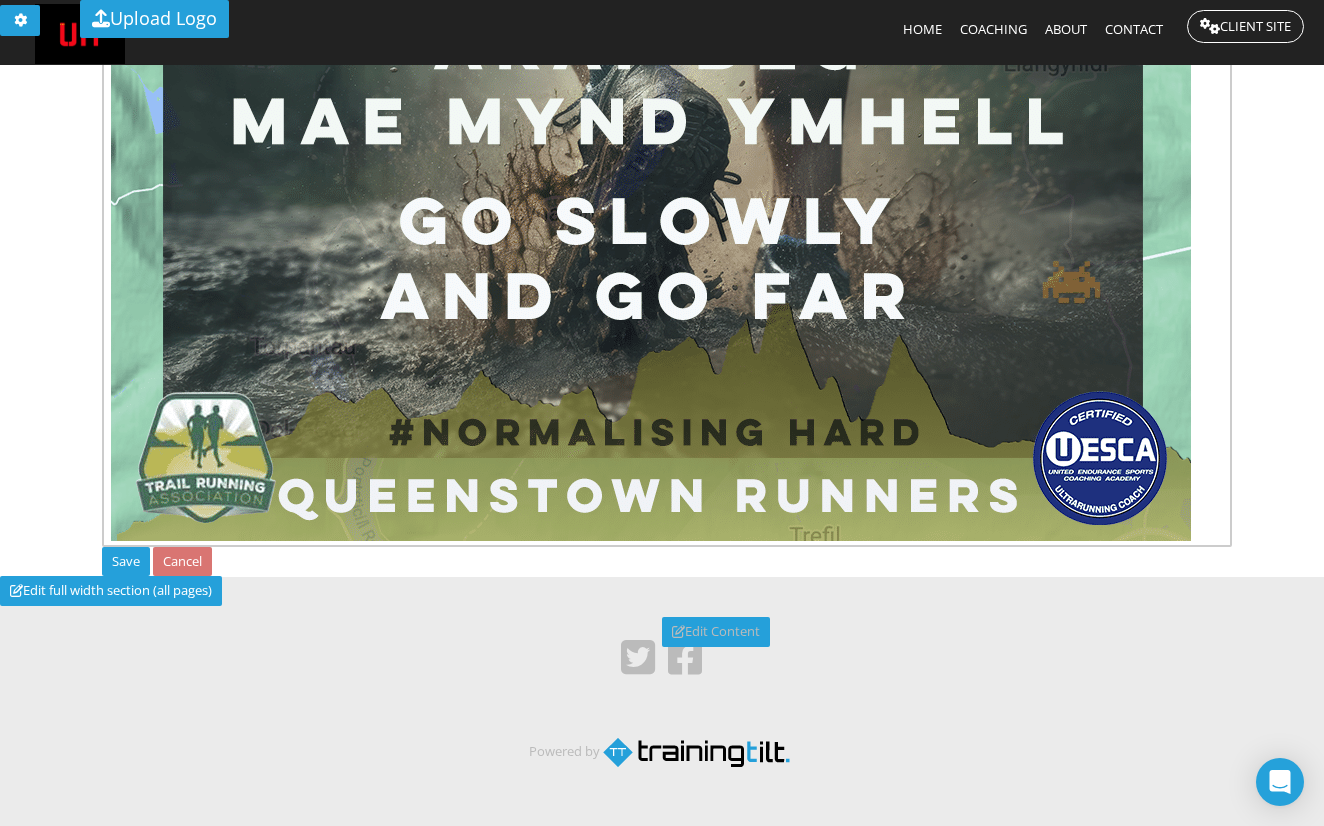 scroll, scrollTop: 1068, scrollLeft: 0, axis: vertical 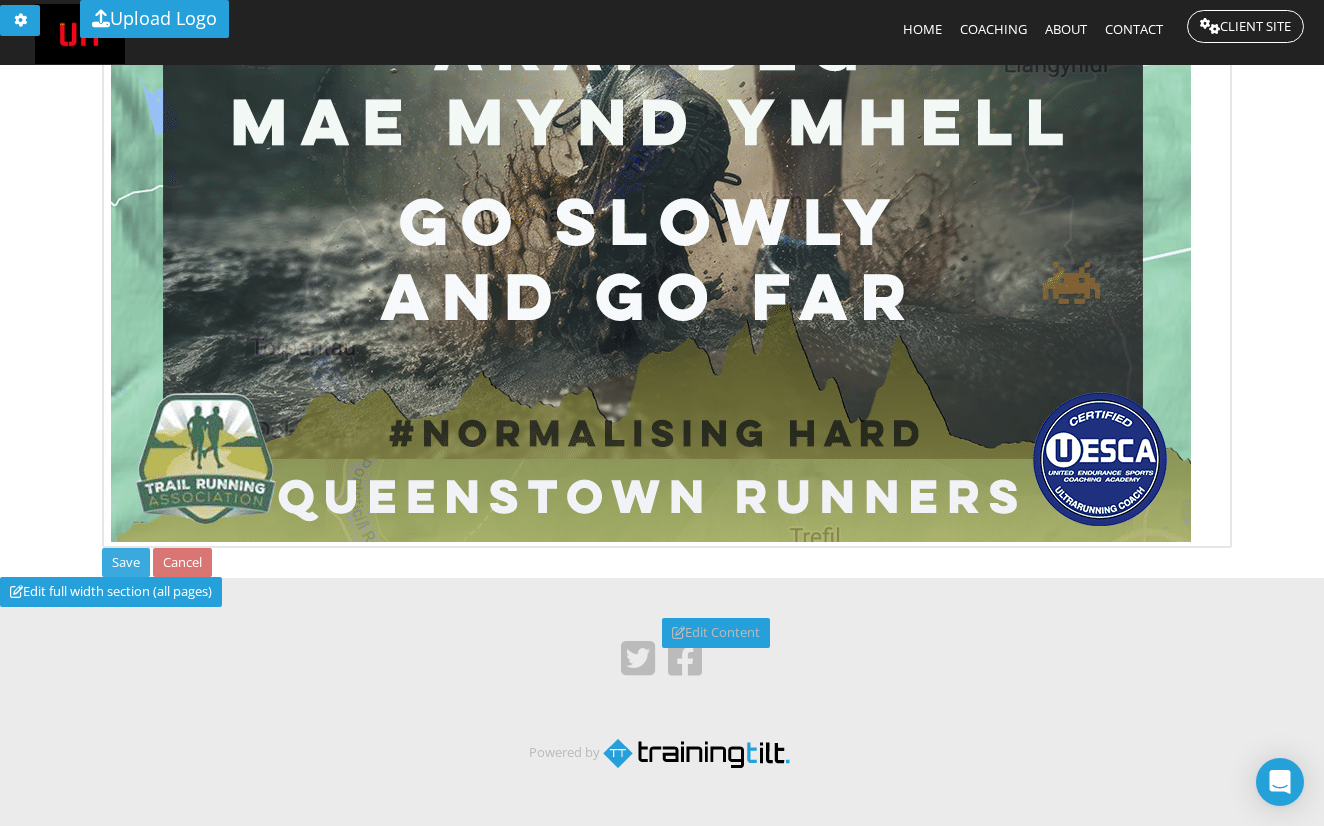 click on "Save" at bounding box center (0, 0) 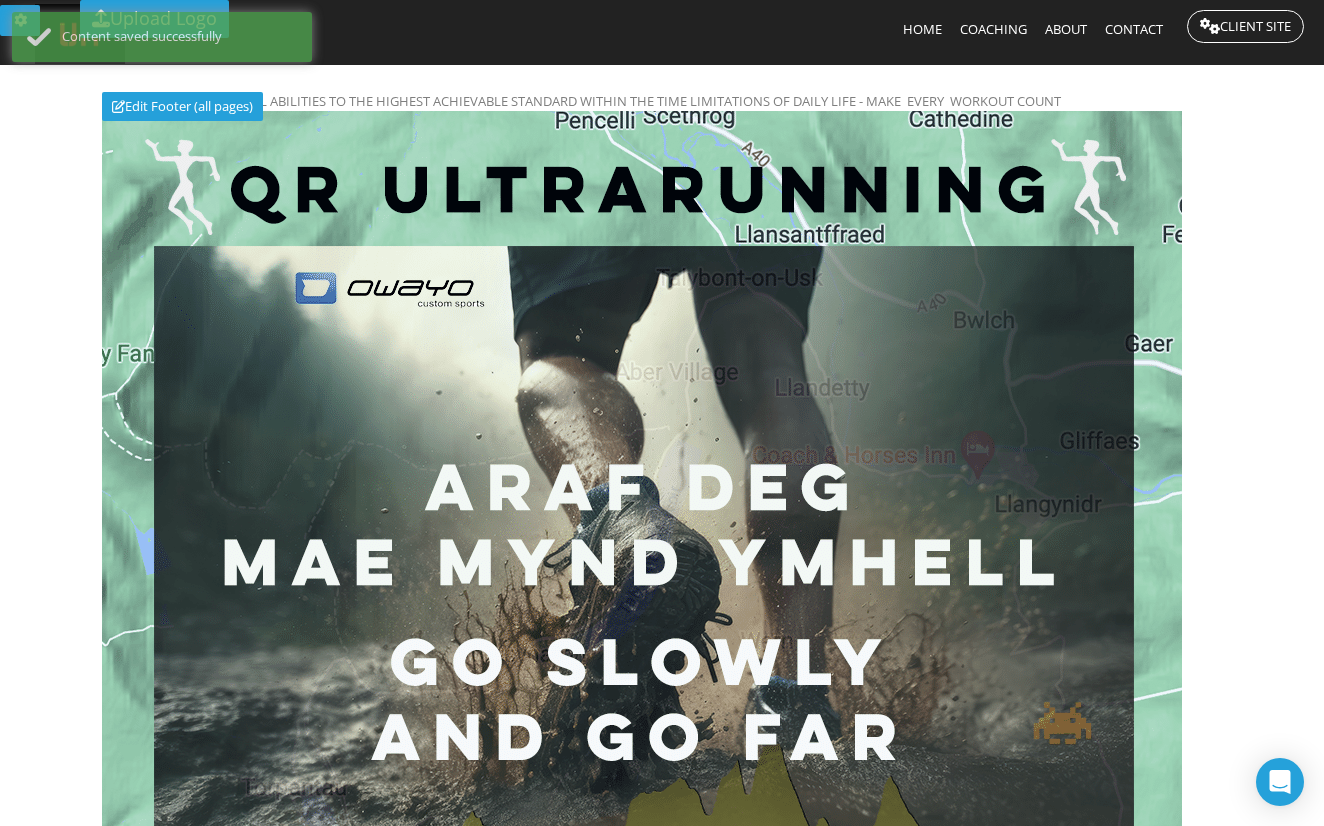 scroll, scrollTop: 612, scrollLeft: 0, axis: vertical 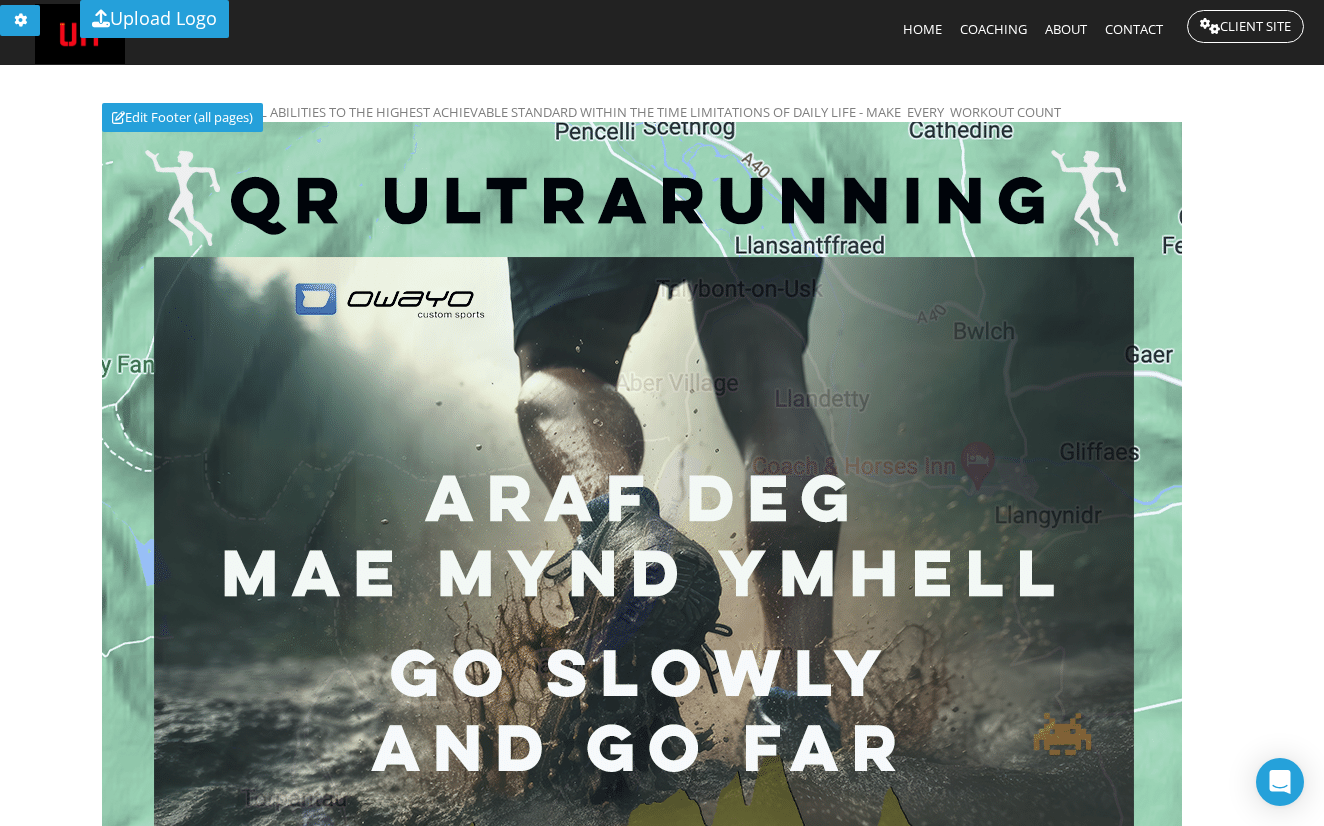 click on "About" at bounding box center [1066, 29] 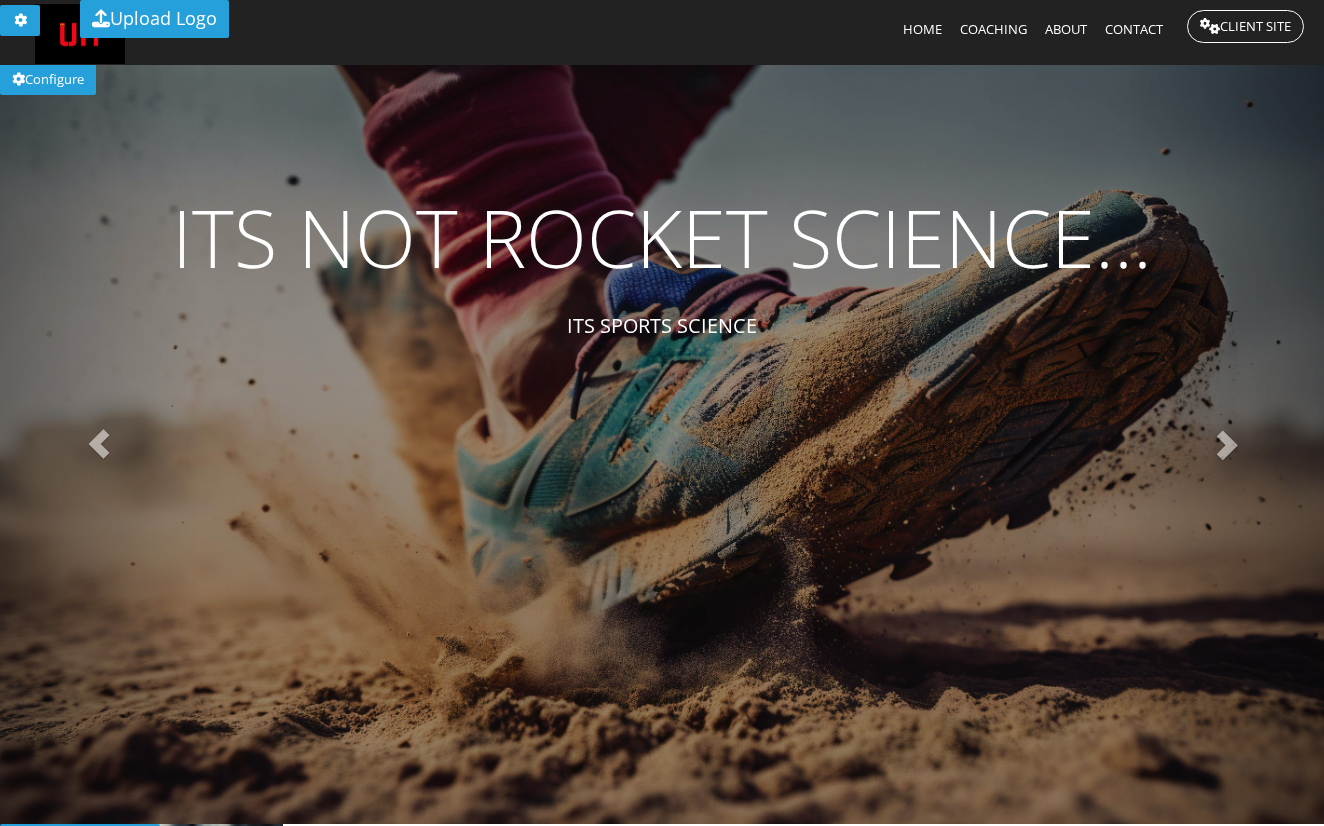 scroll, scrollTop: 0, scrollLeft: 0, axis: both 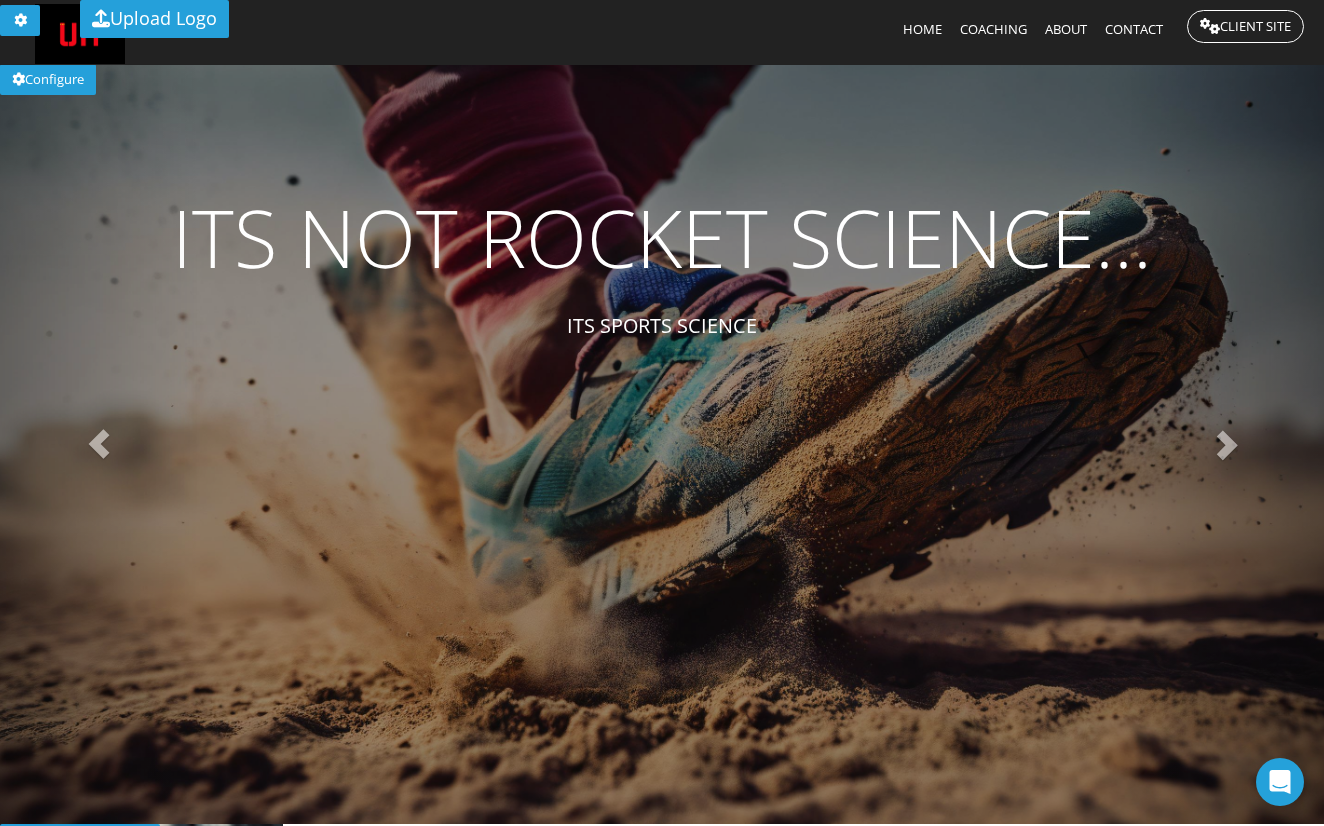 click on "Coaching" at bounding box center [993, 29] 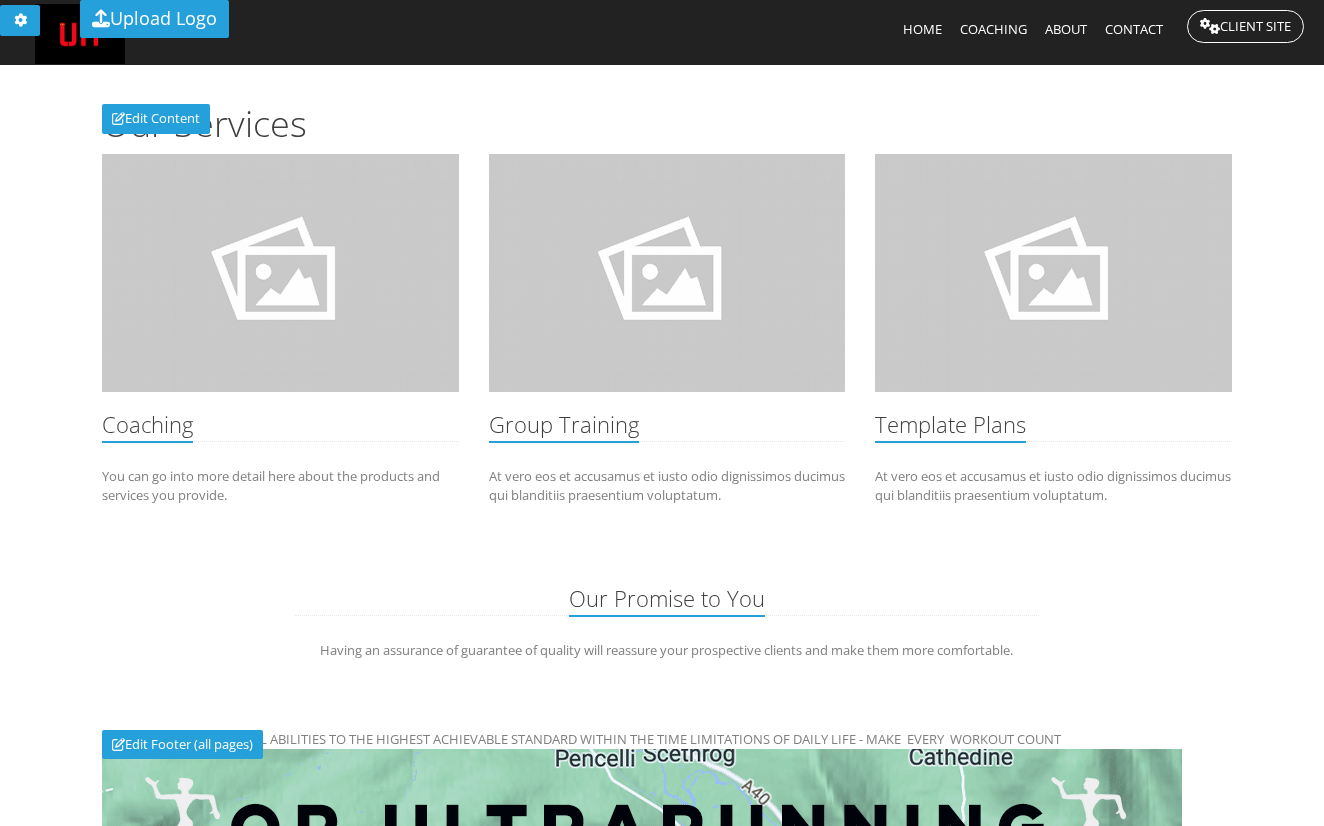 scroll, scrollTop: 0, scrollLeft: 0, axis: both 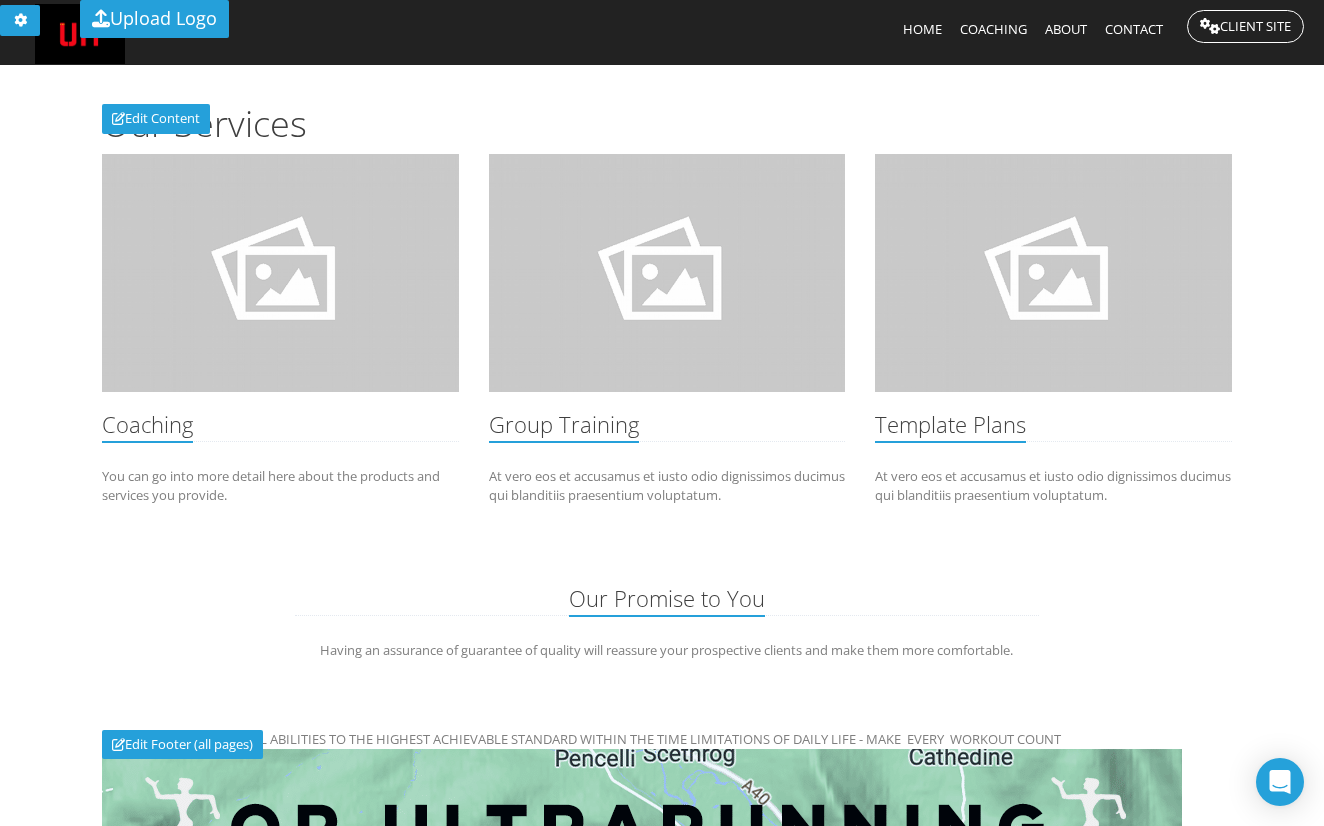 click on "About" at bounding box center (1066, 29) 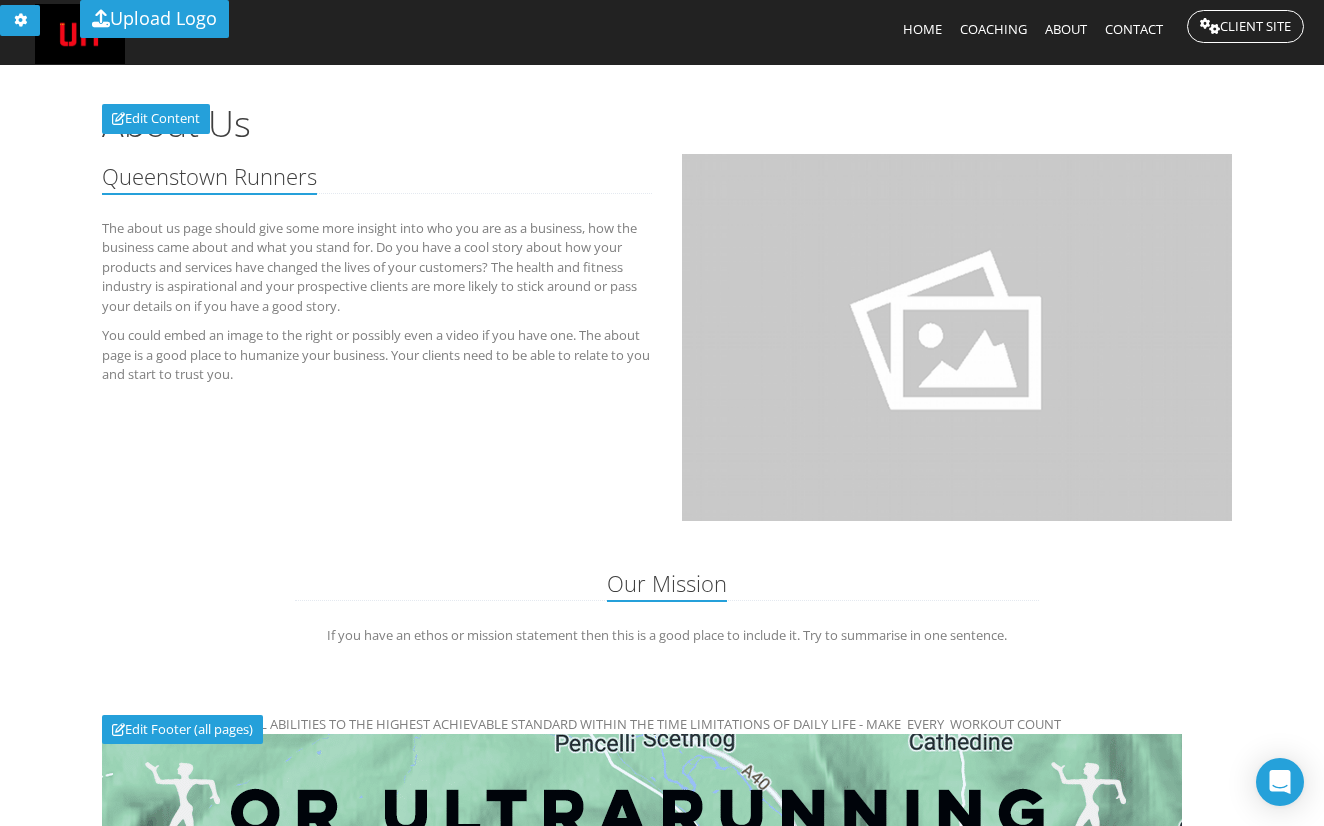 scroll, scrollTop: 0, scrollLeft: 0, axis: both 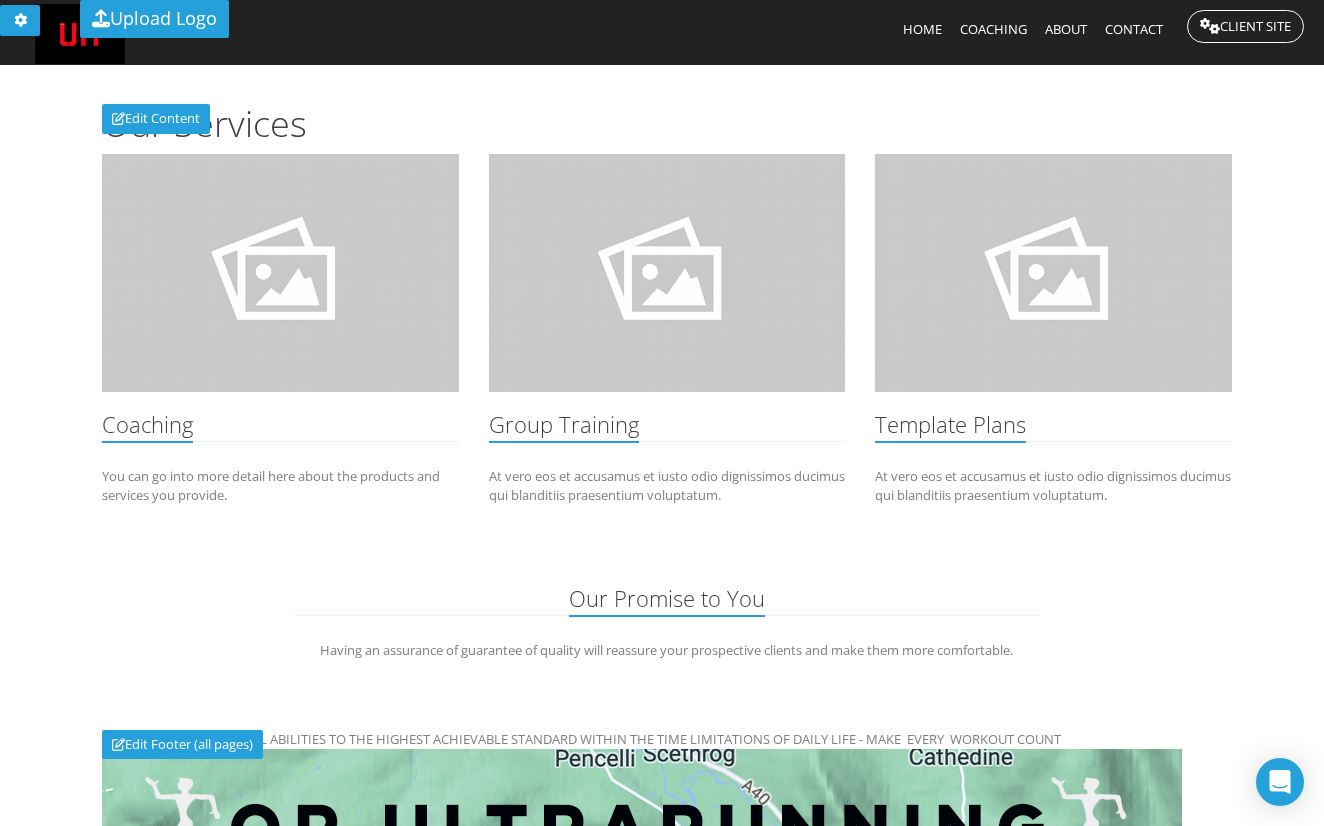 click at bounding box center (280, 273) 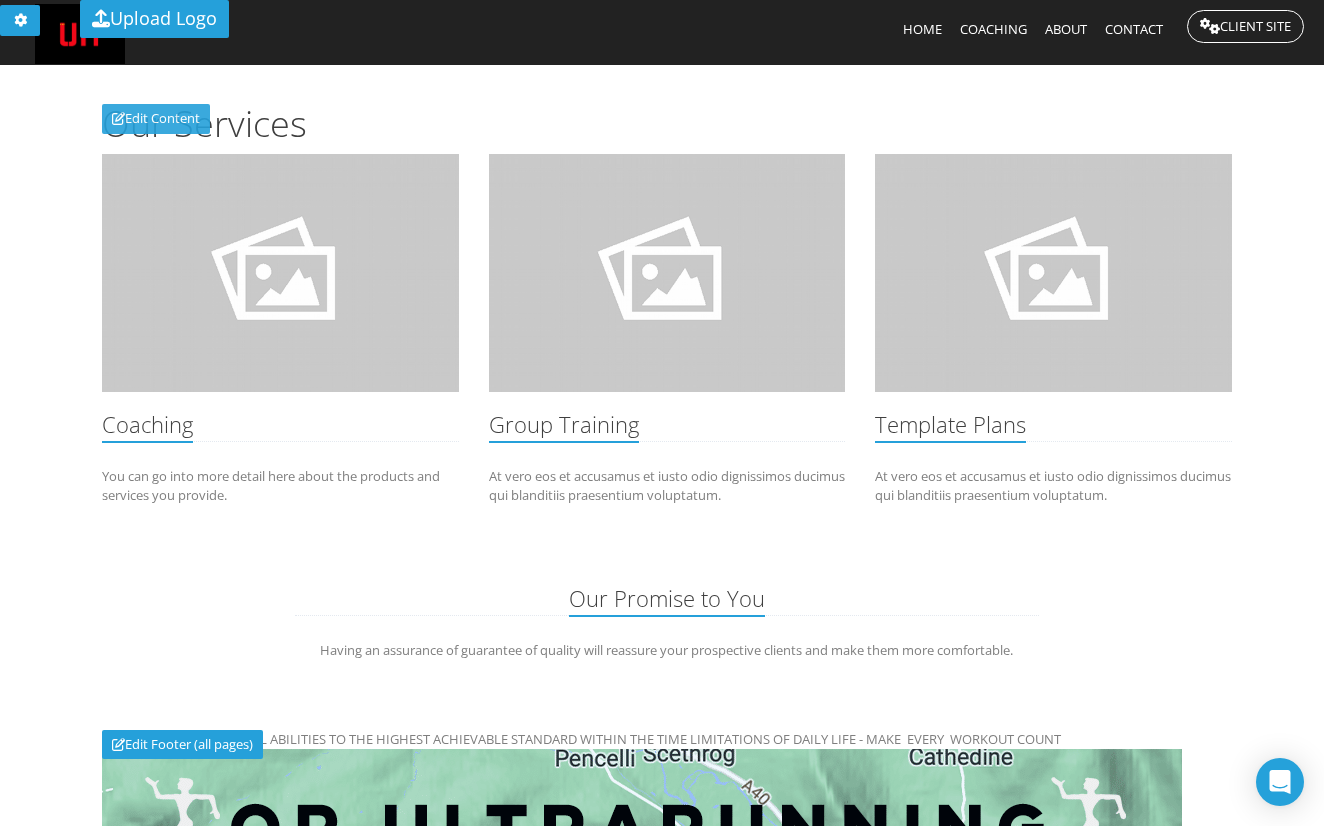 click on "Edit Content" at bounding box center (156, 119) 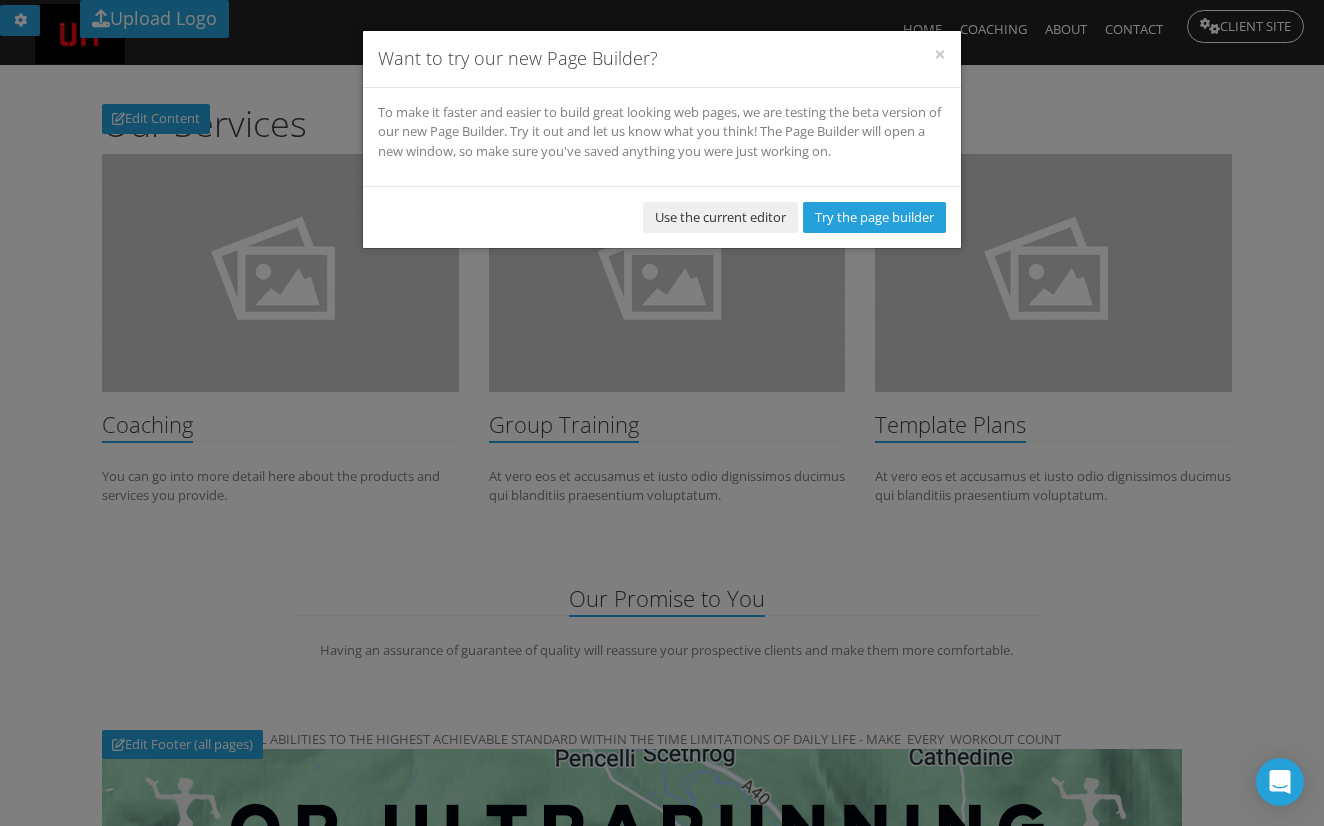 click on "Use the current editor" at bounding box center (720, 217) 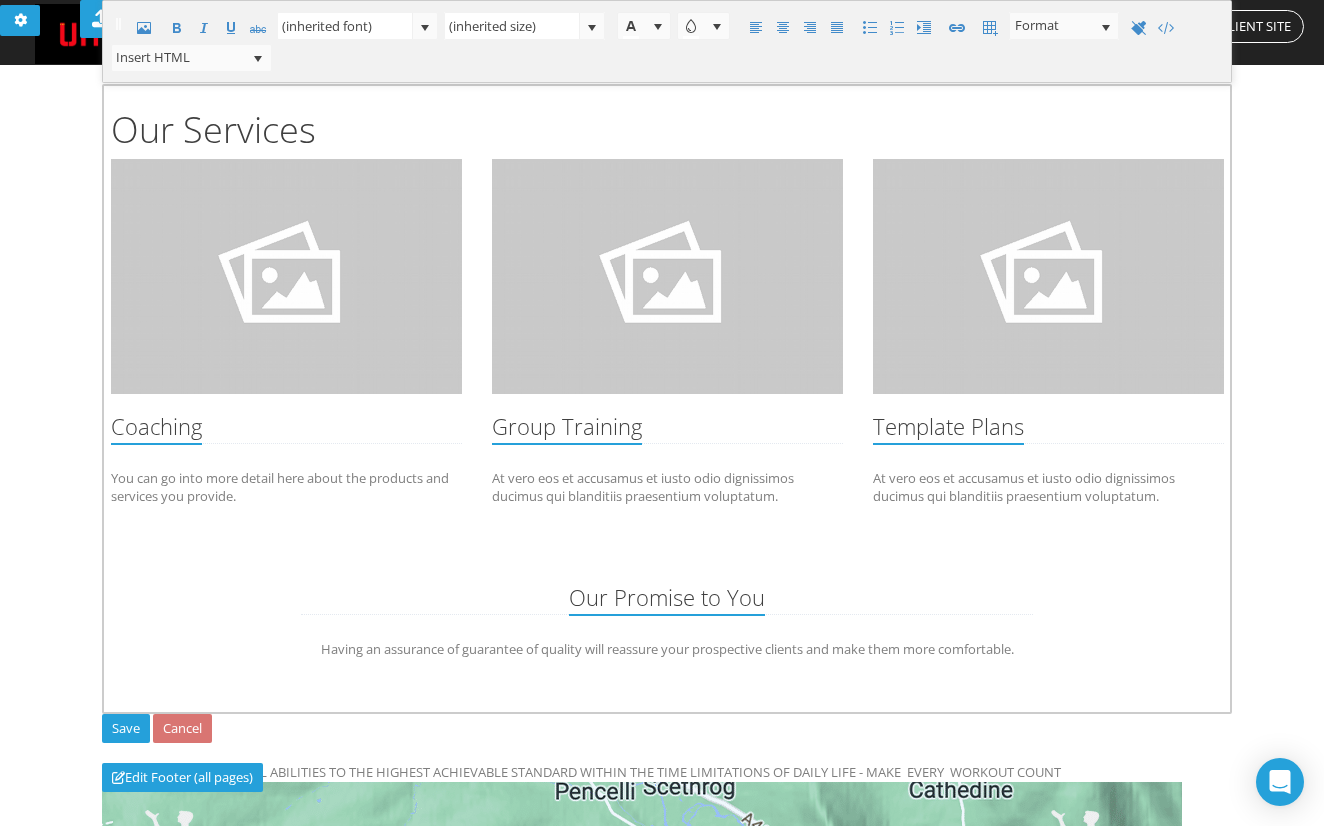 click at bounding box center [286, 276] 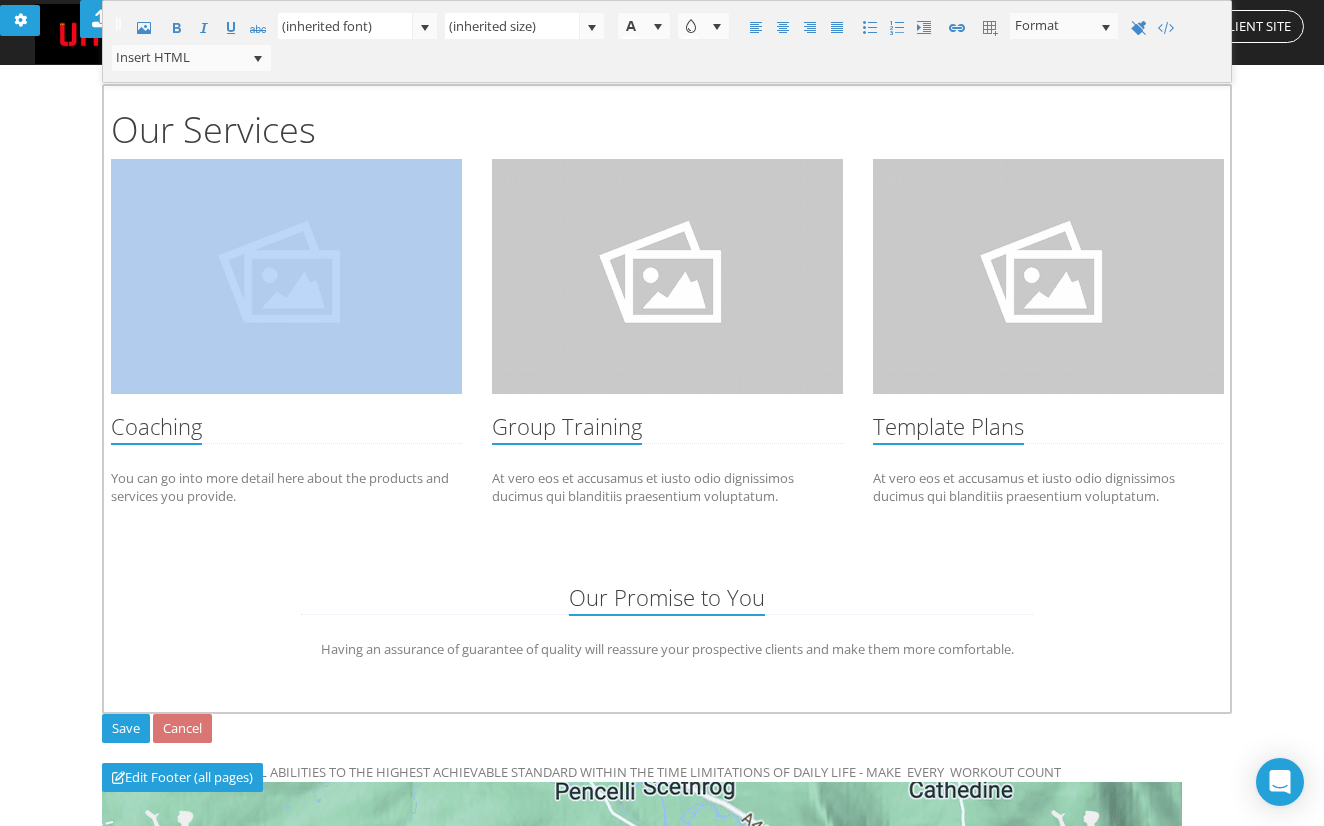click at bounding box center [286, 276] 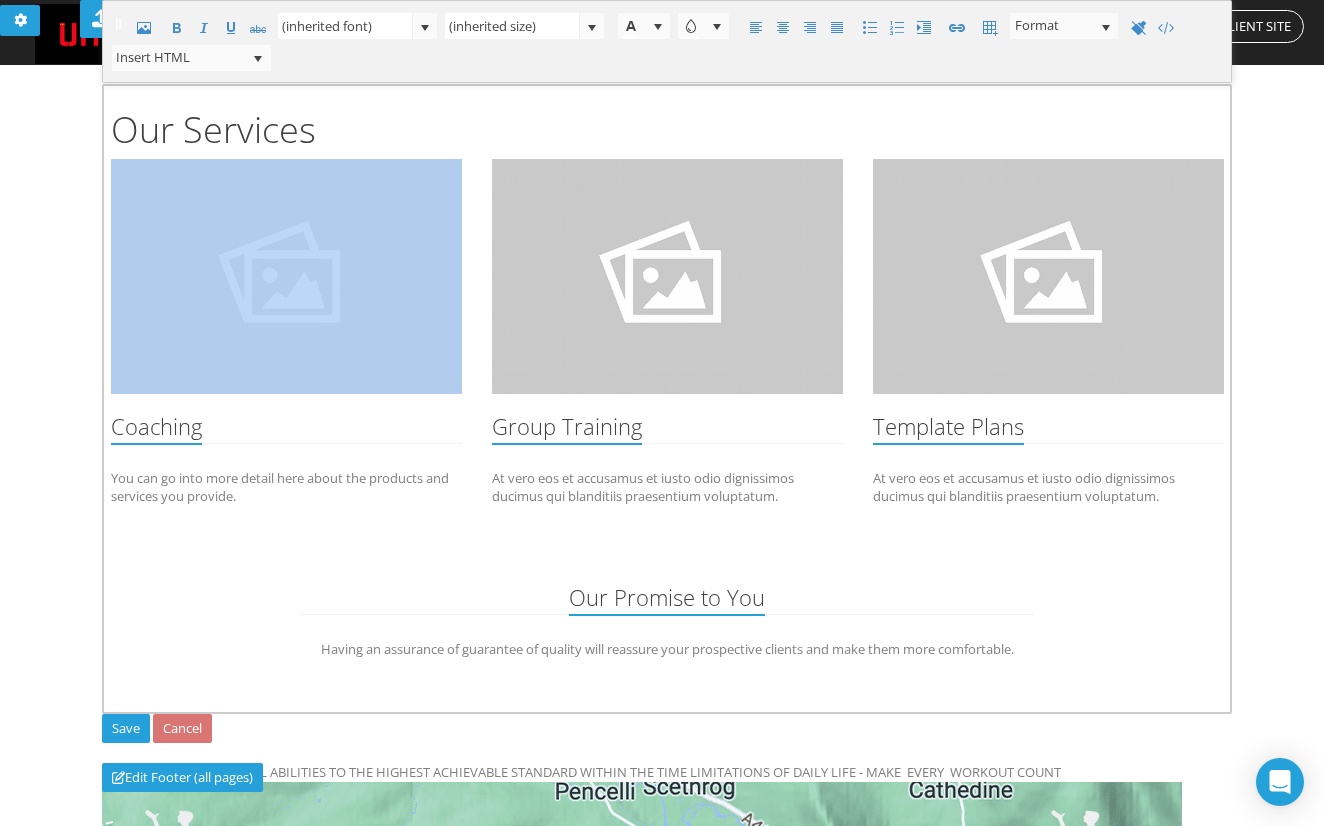 click at bounding box center (286, 276) 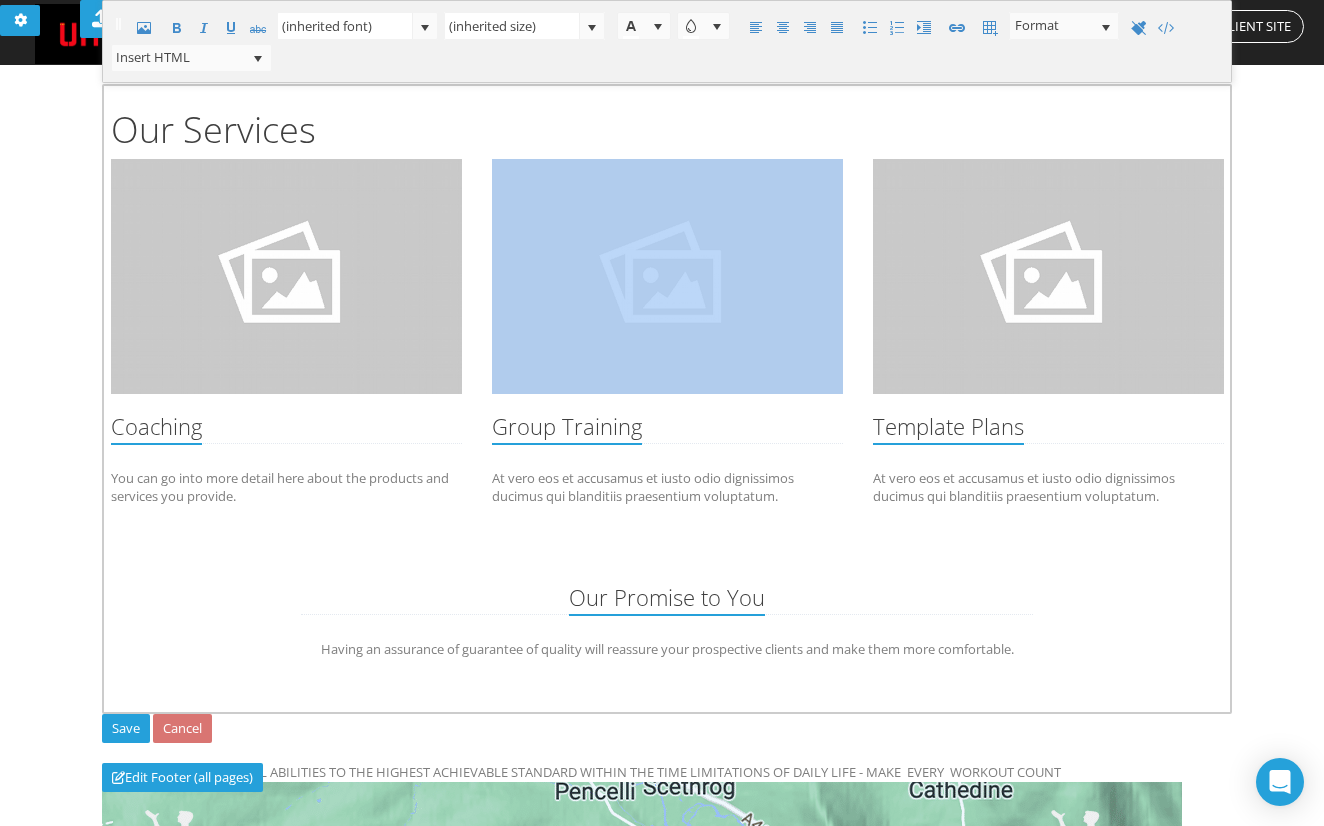 click at bounding box center [286, 276] 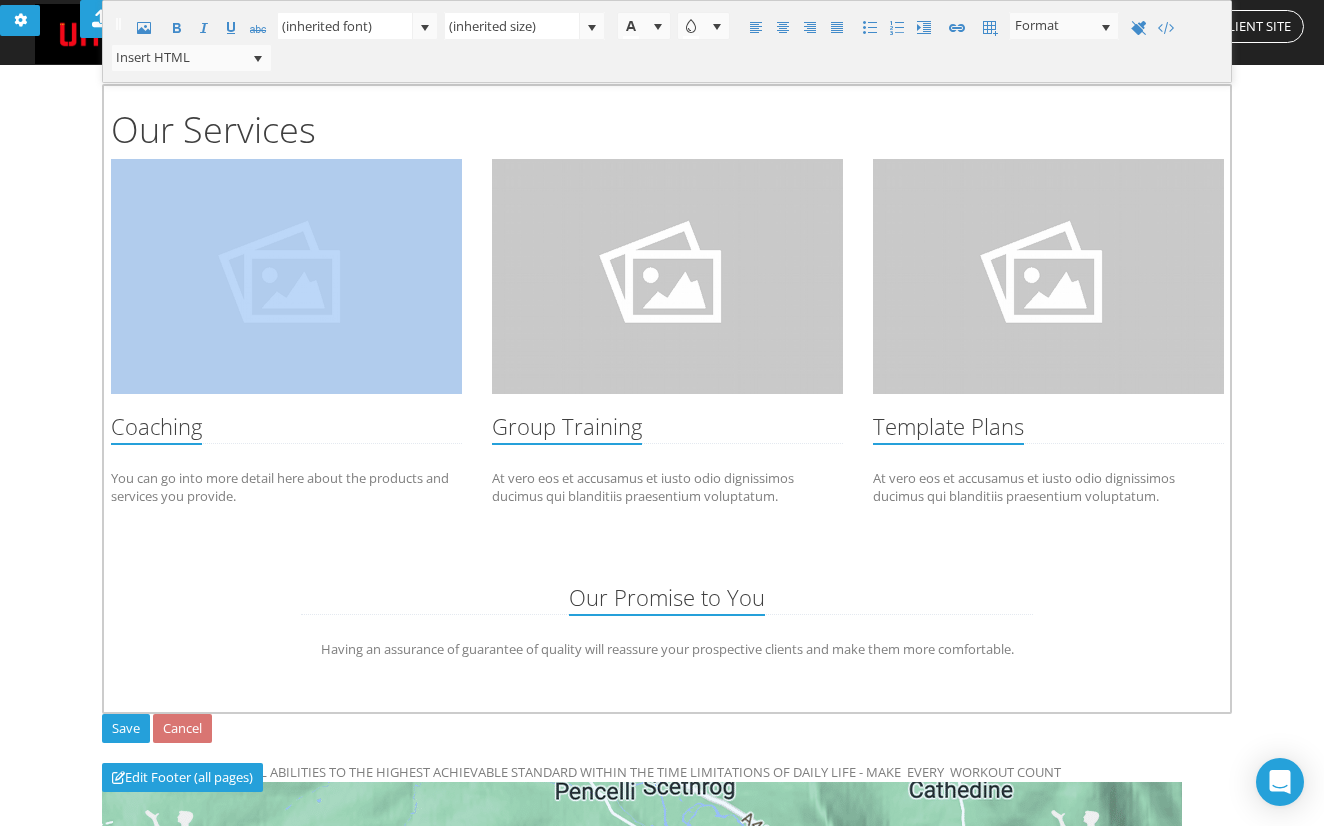 scroll, scrollTop: 0, scrollLeft: 0, axis: both 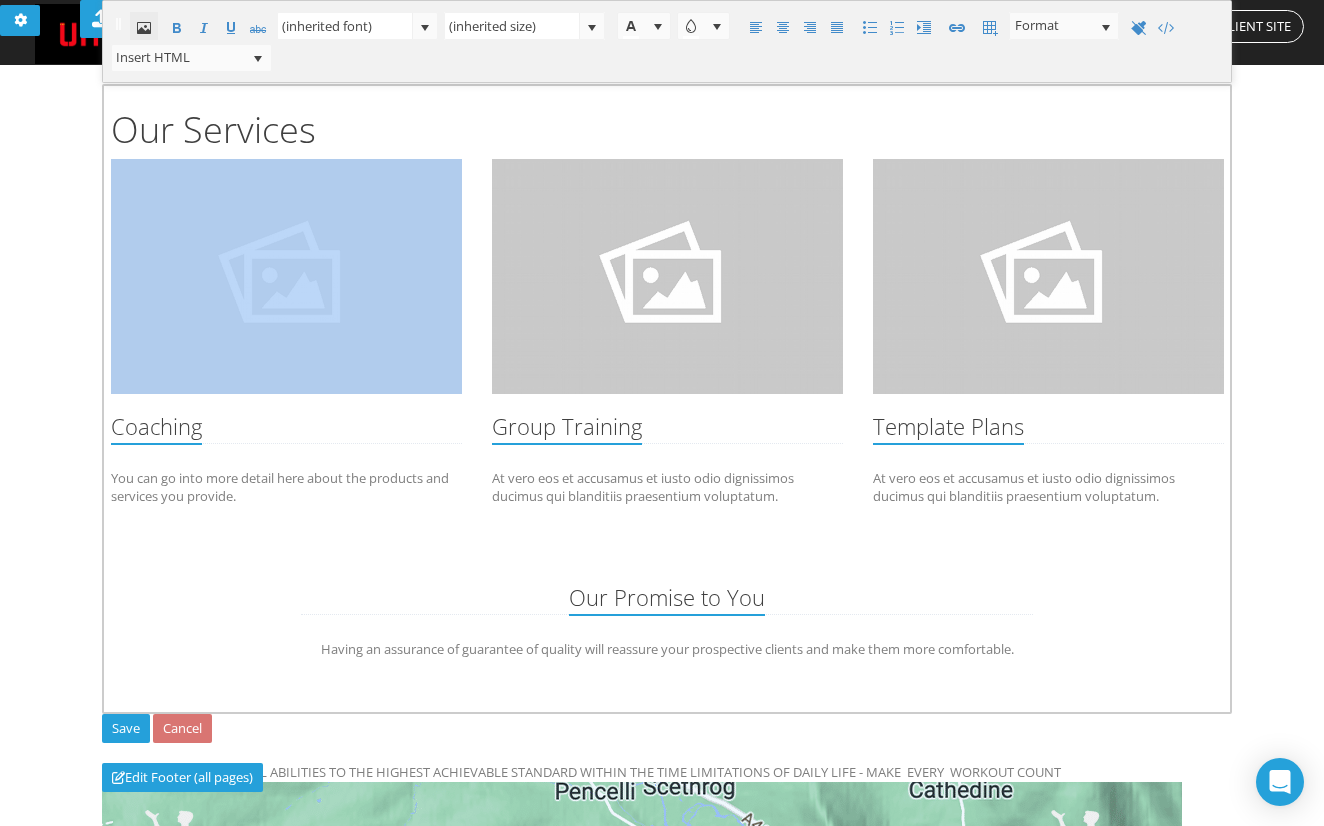 click at bounding box center (144, 28) 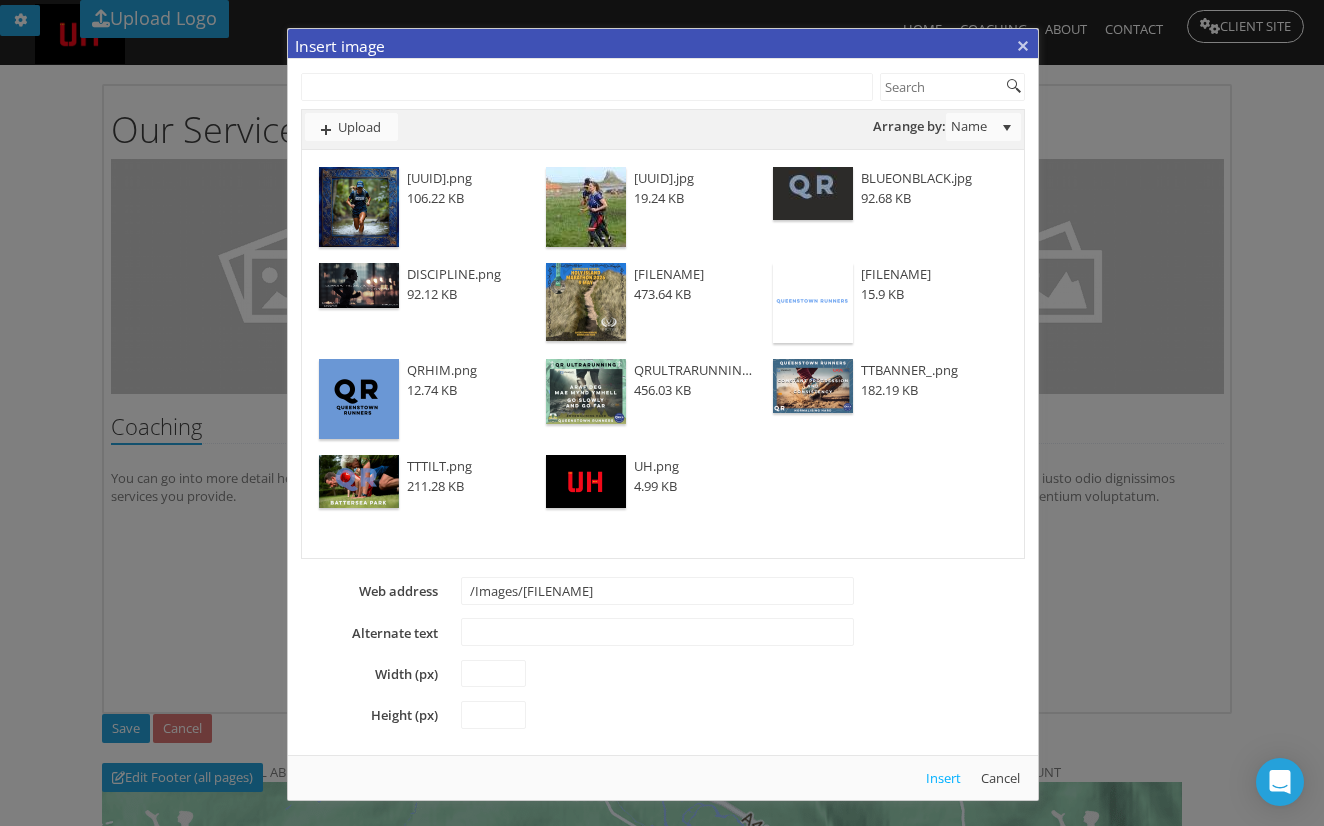 click at bounding box center (359, 207) 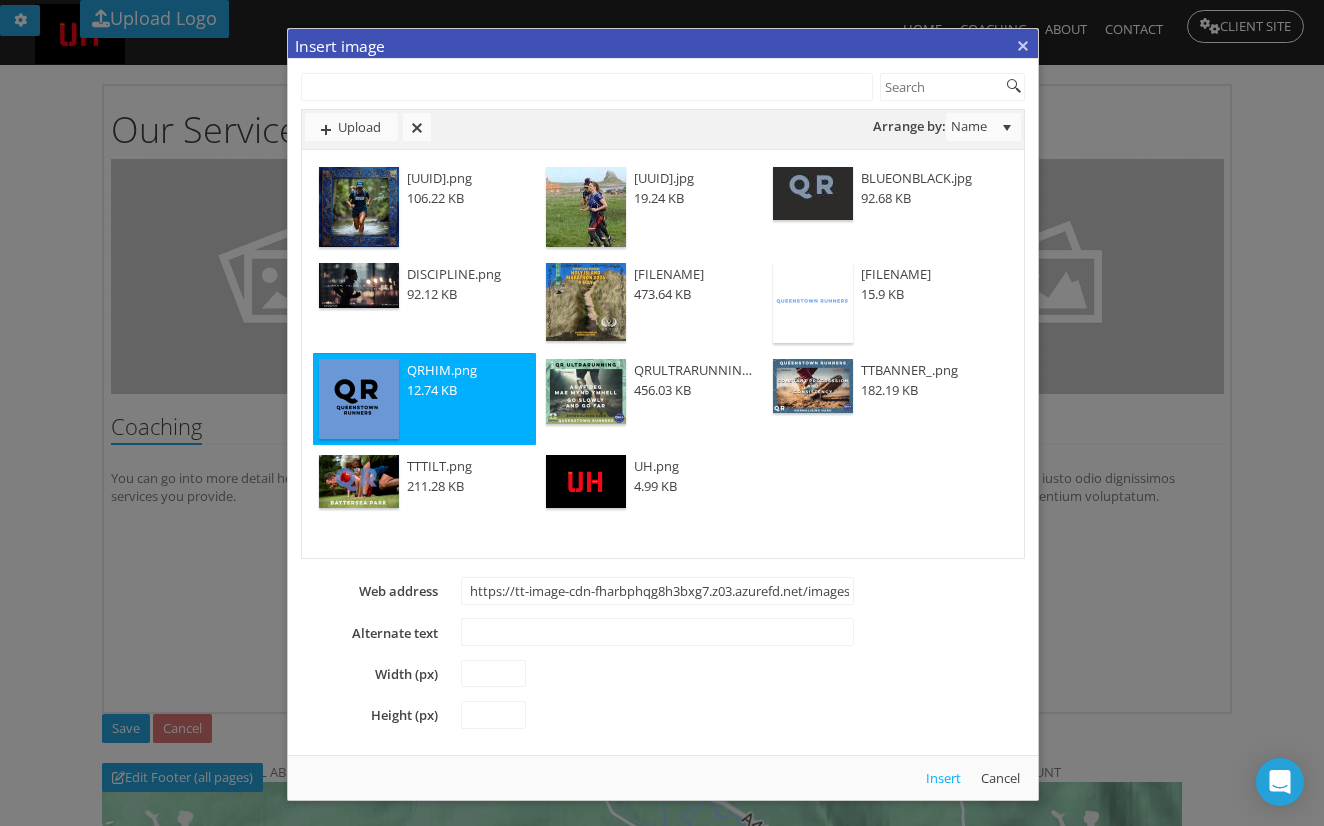 click on "Insert" at bounding box center (943, 778) 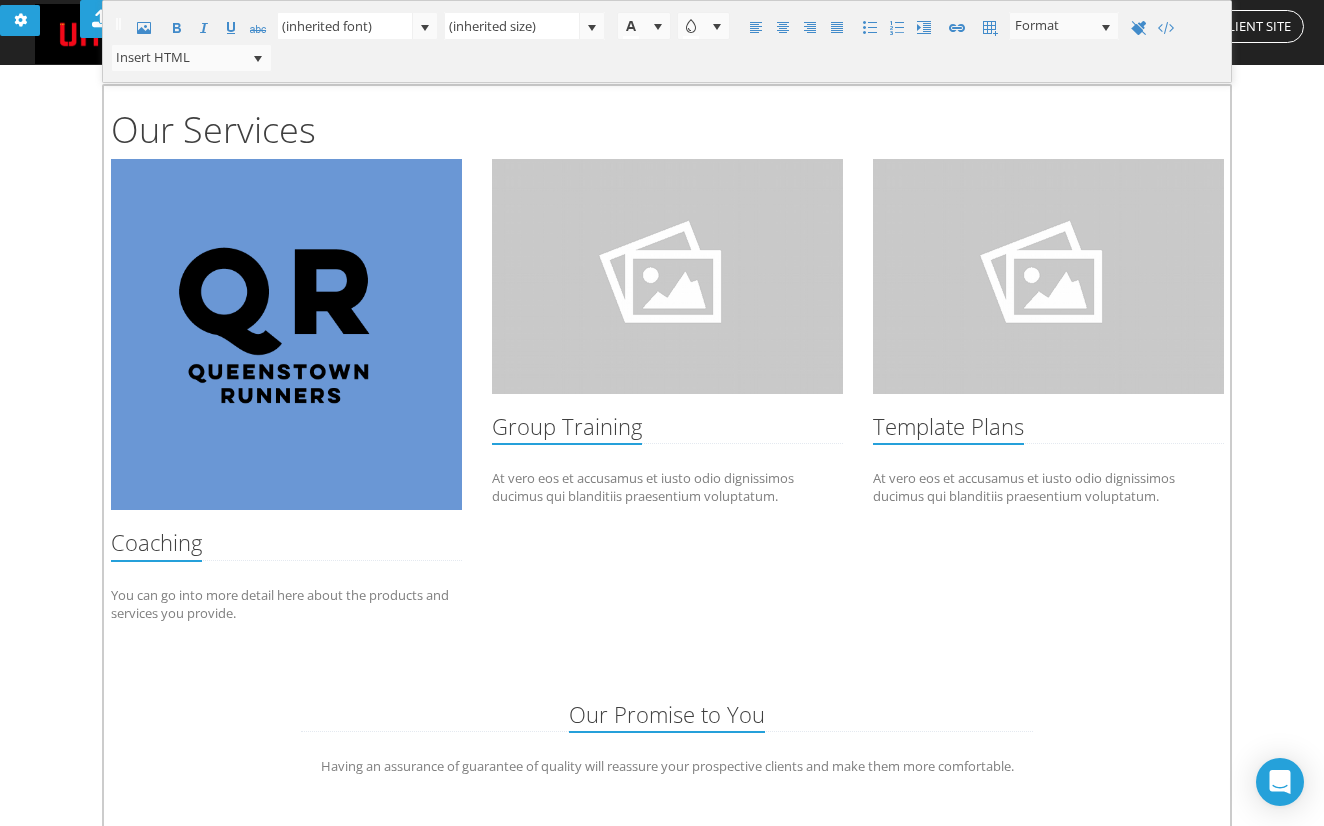 click on "Group Training" at bounding box center (286, 545) 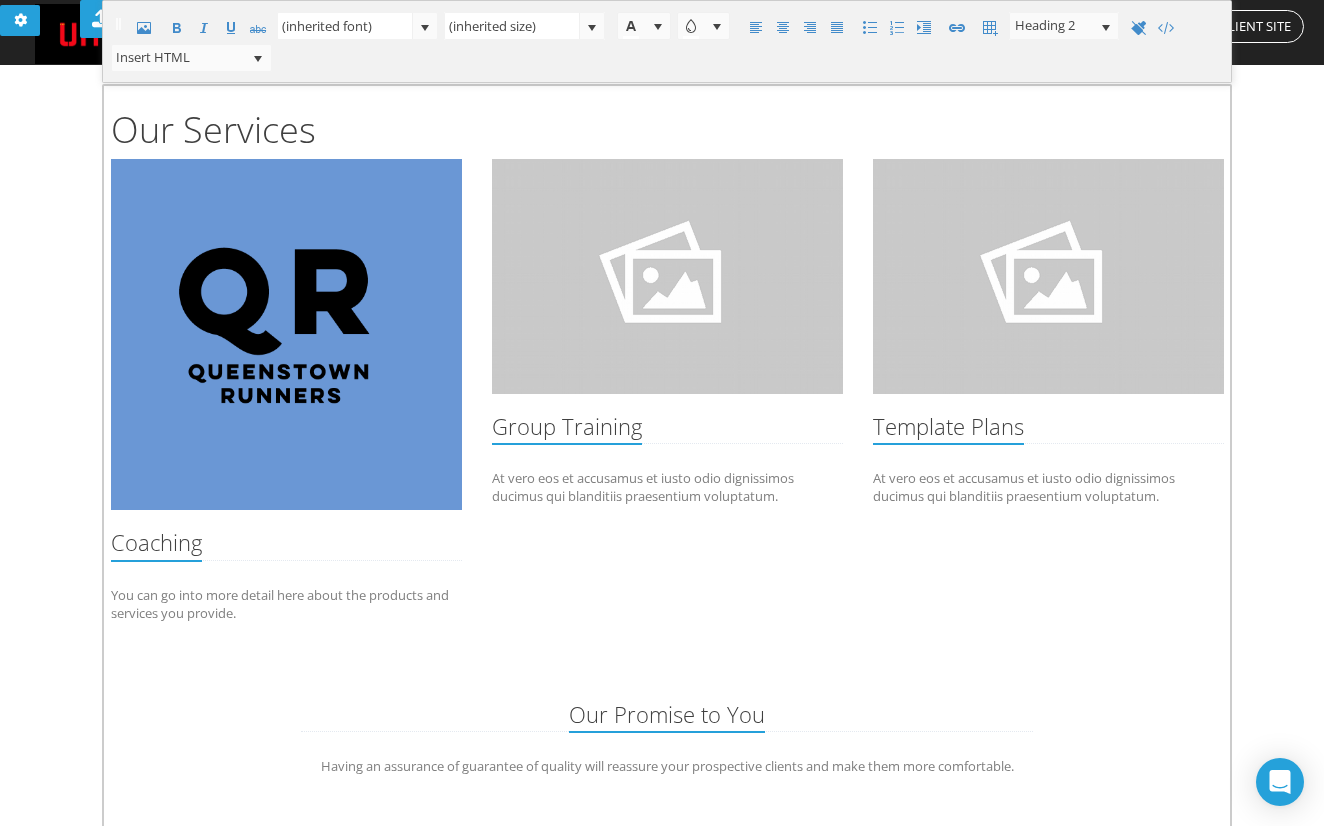 click at bounding box center [286, 334] 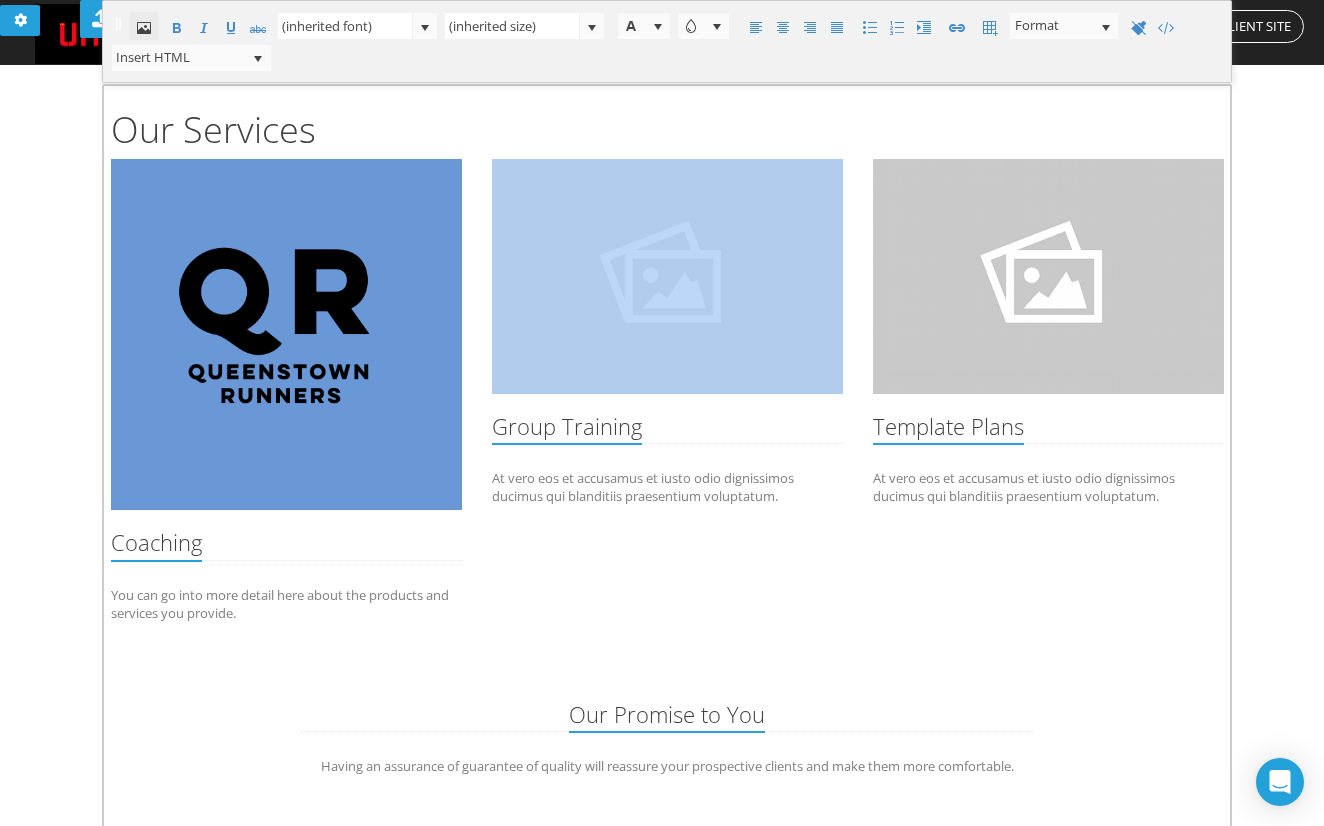 click at bounding box center [144, 28] 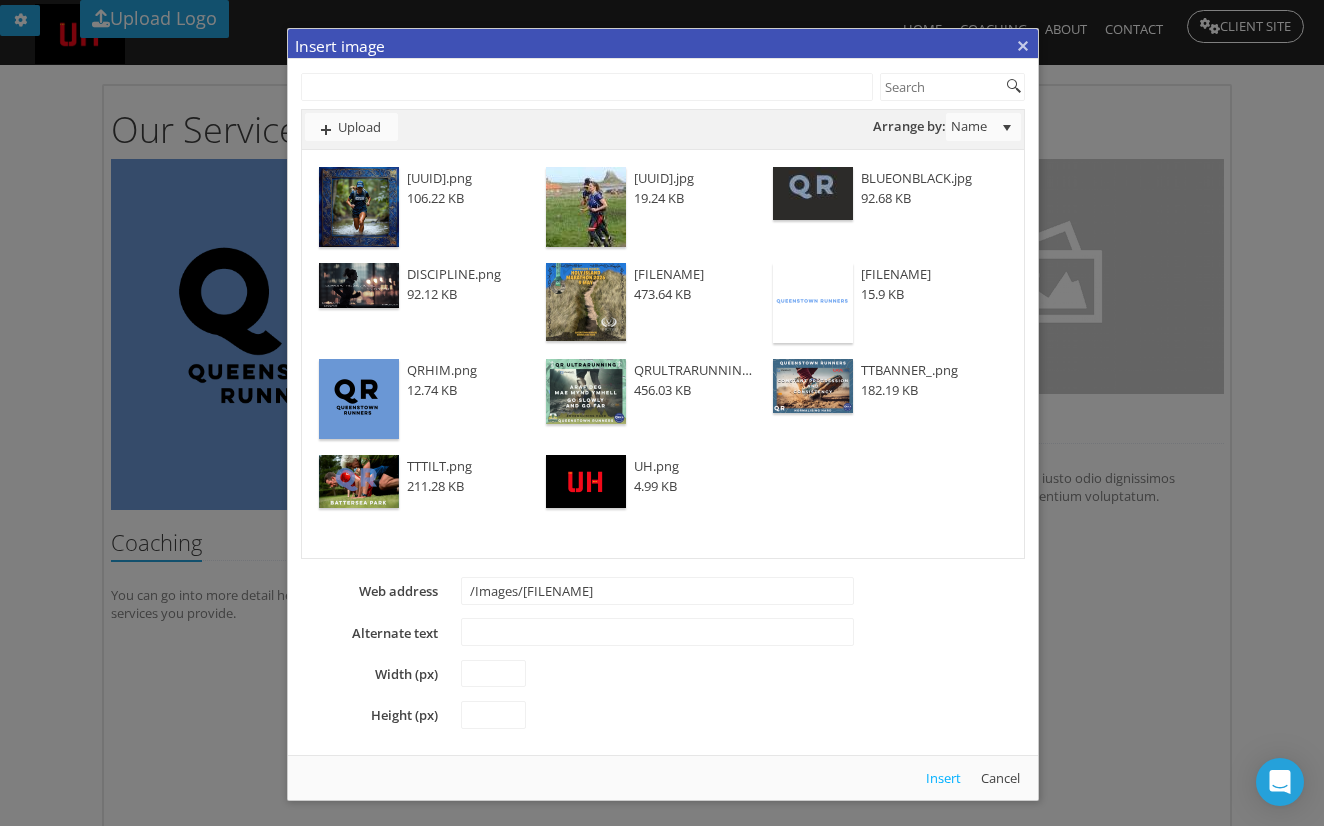 click at bounding box center [359, 207] 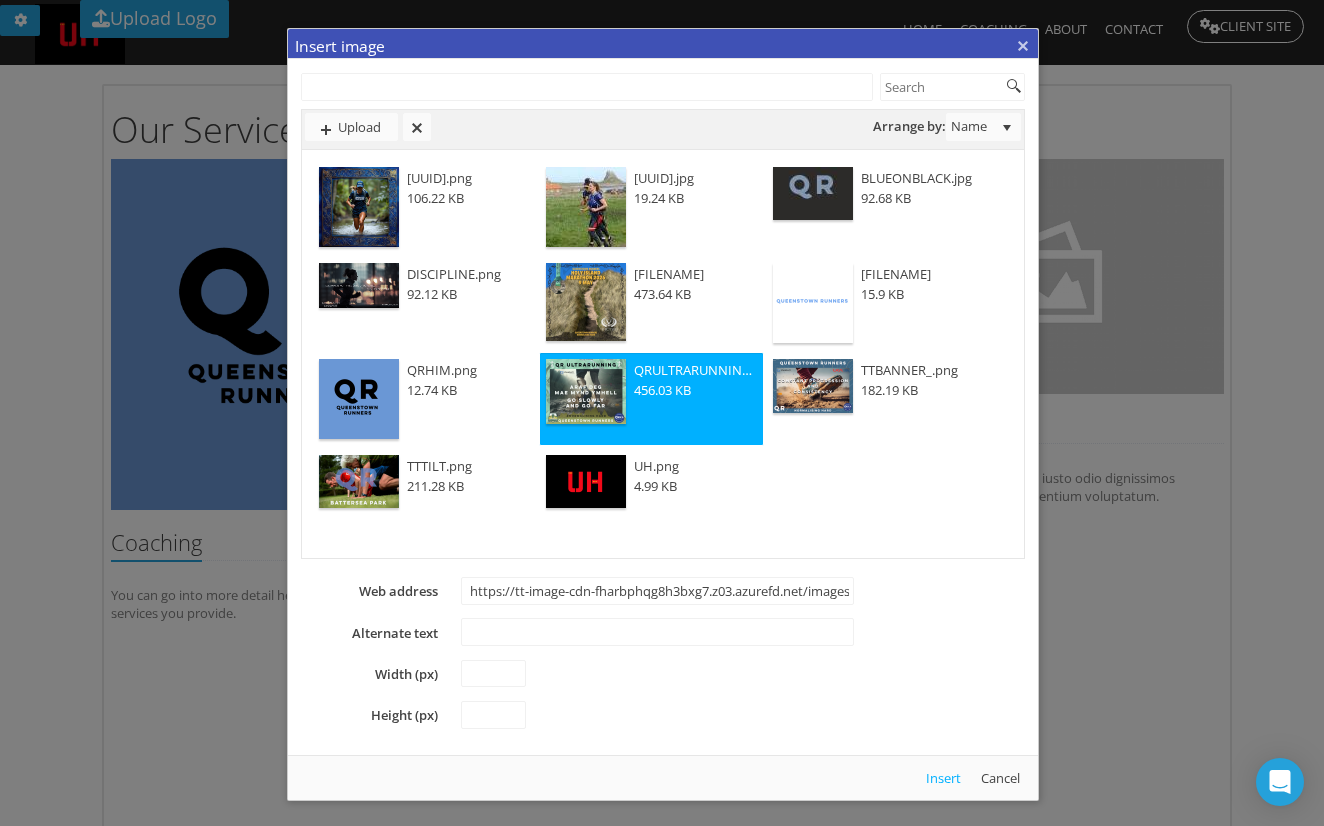 click on "Insert" at bounding box center [943, 778] 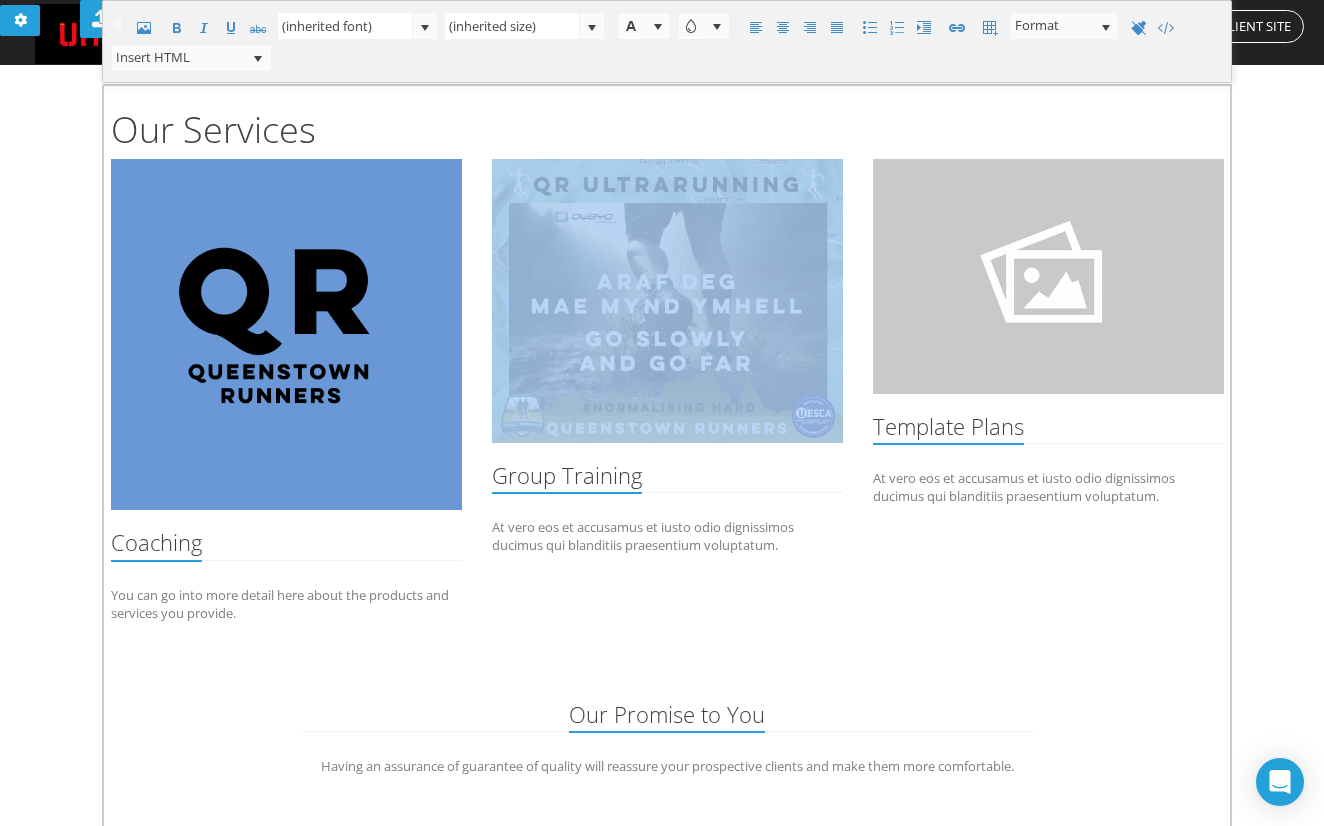 click at bounding box center [286, 334] 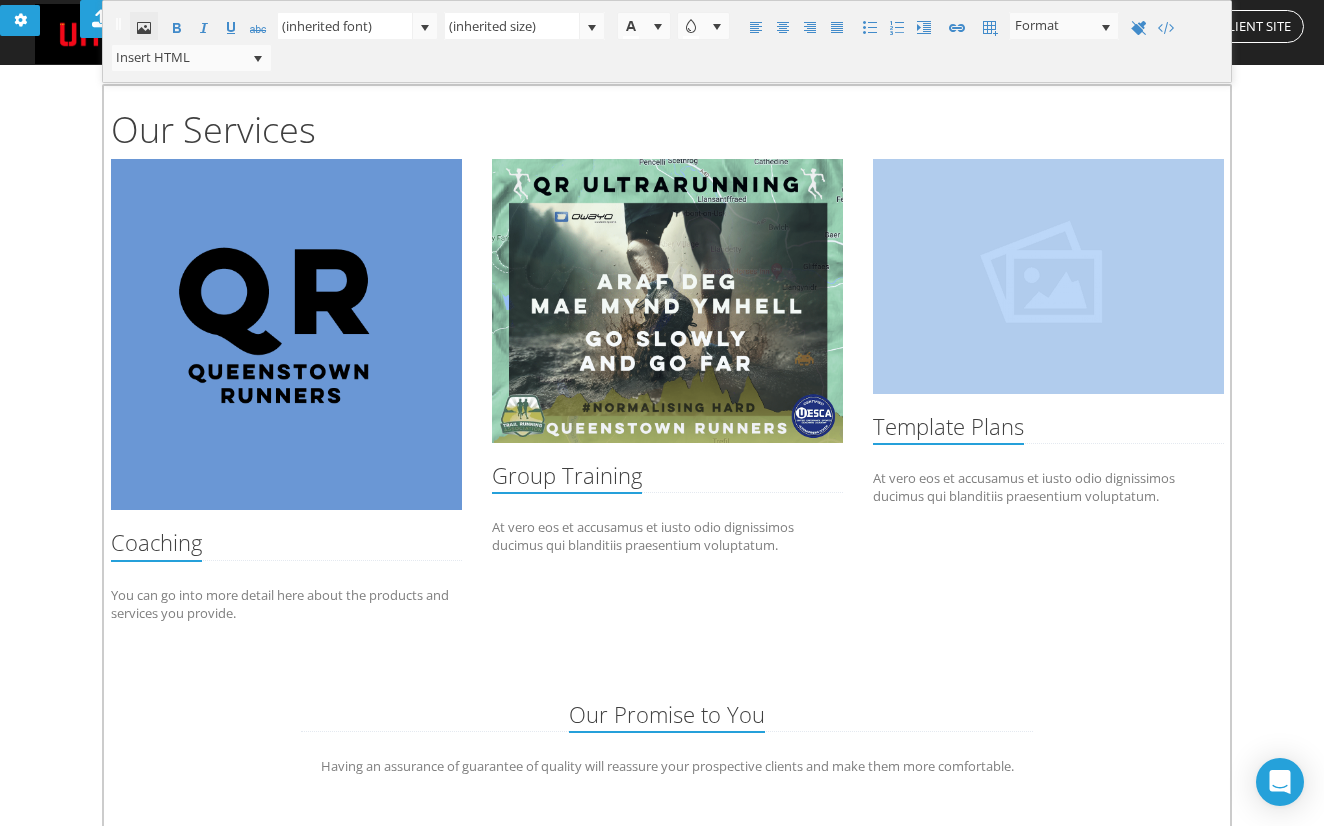 click at bounding box center [144, 28] 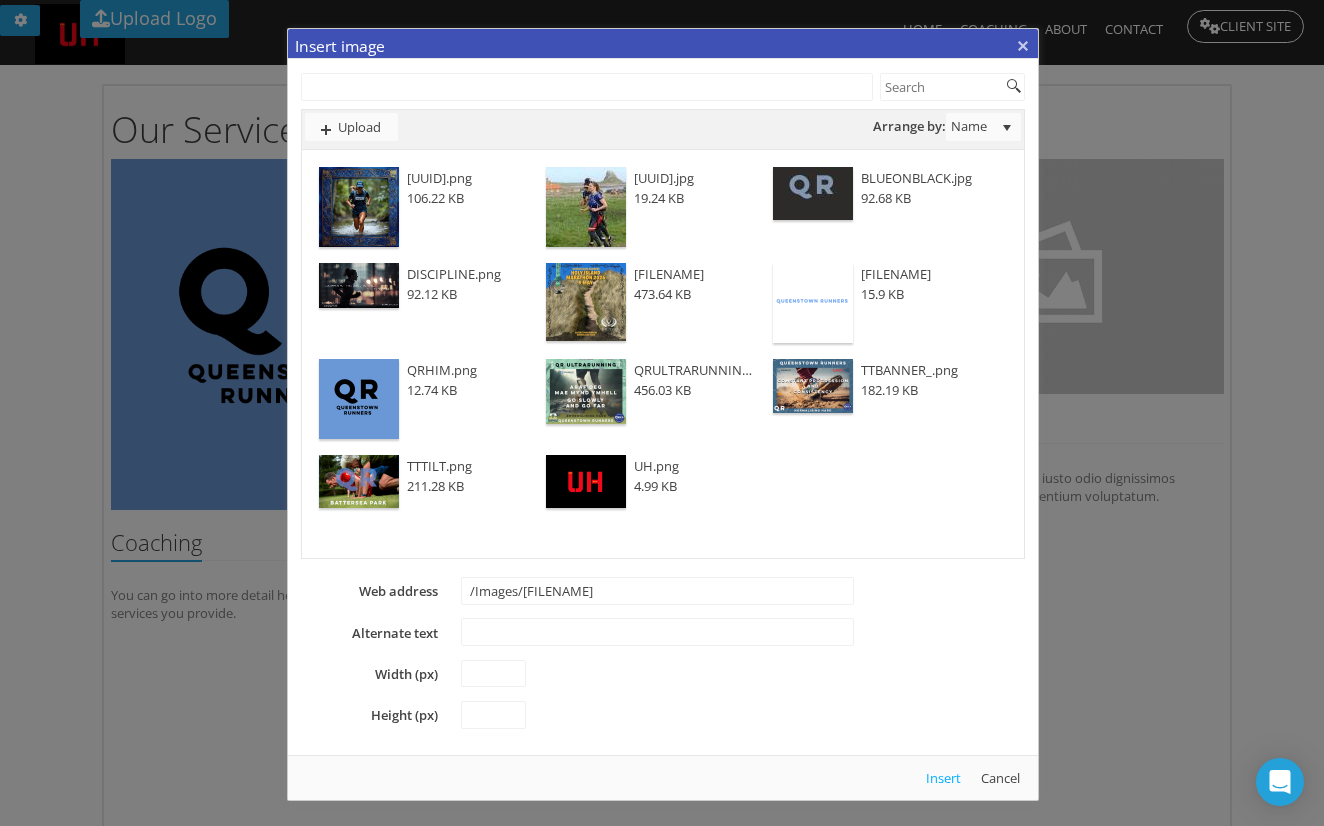 click at bounding box center [359, 207] 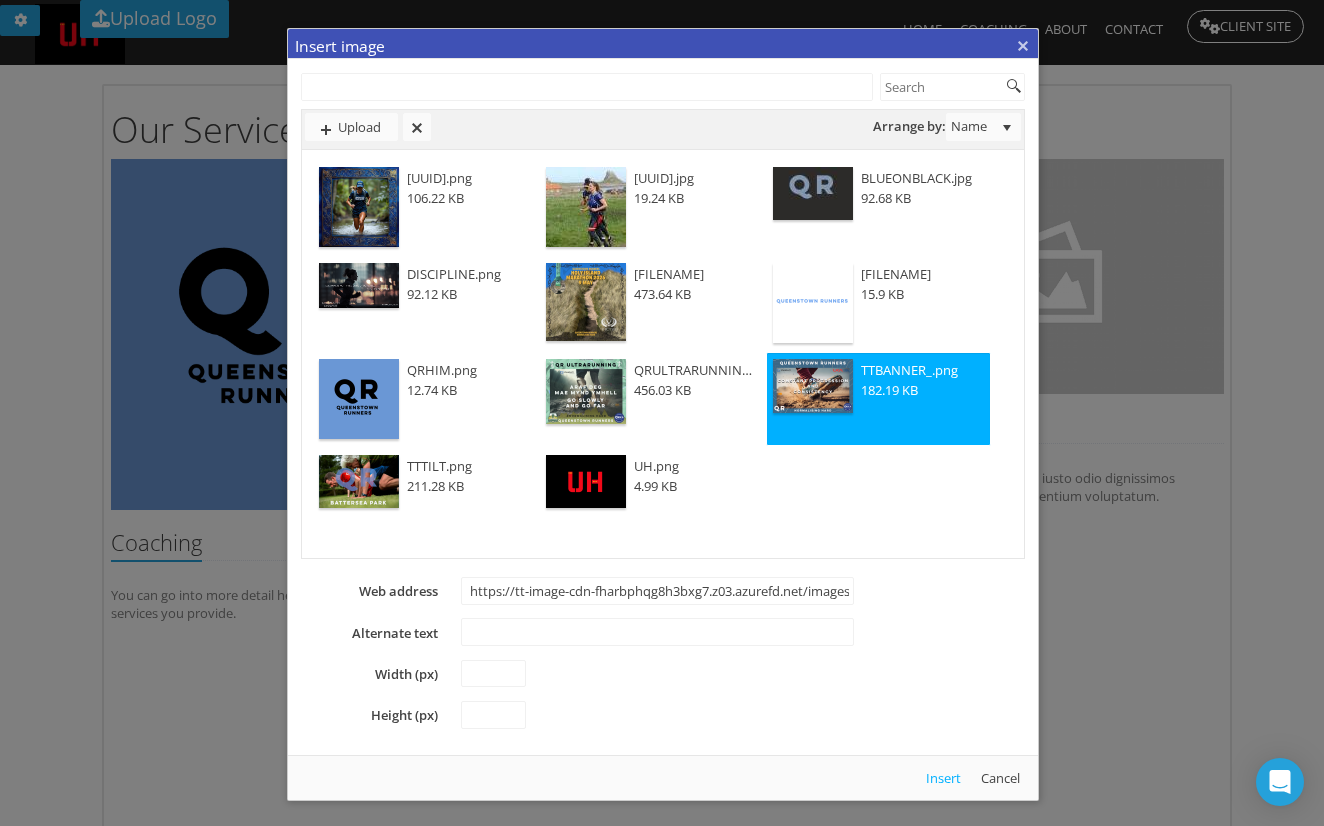 click on "Insert" at bounding box center [943, 778] 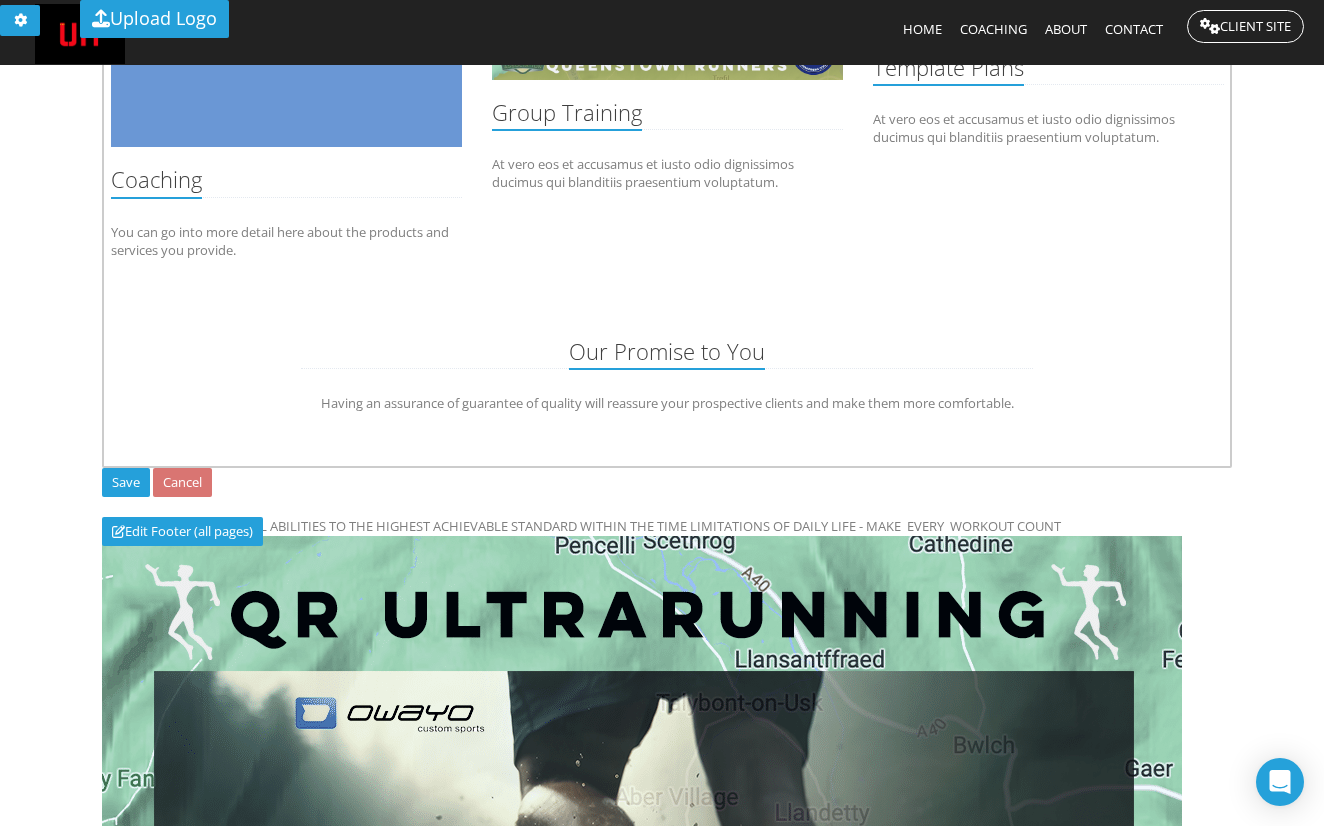 scroll, scrollTop: 324, scrollLeft: 0, axis: vertical 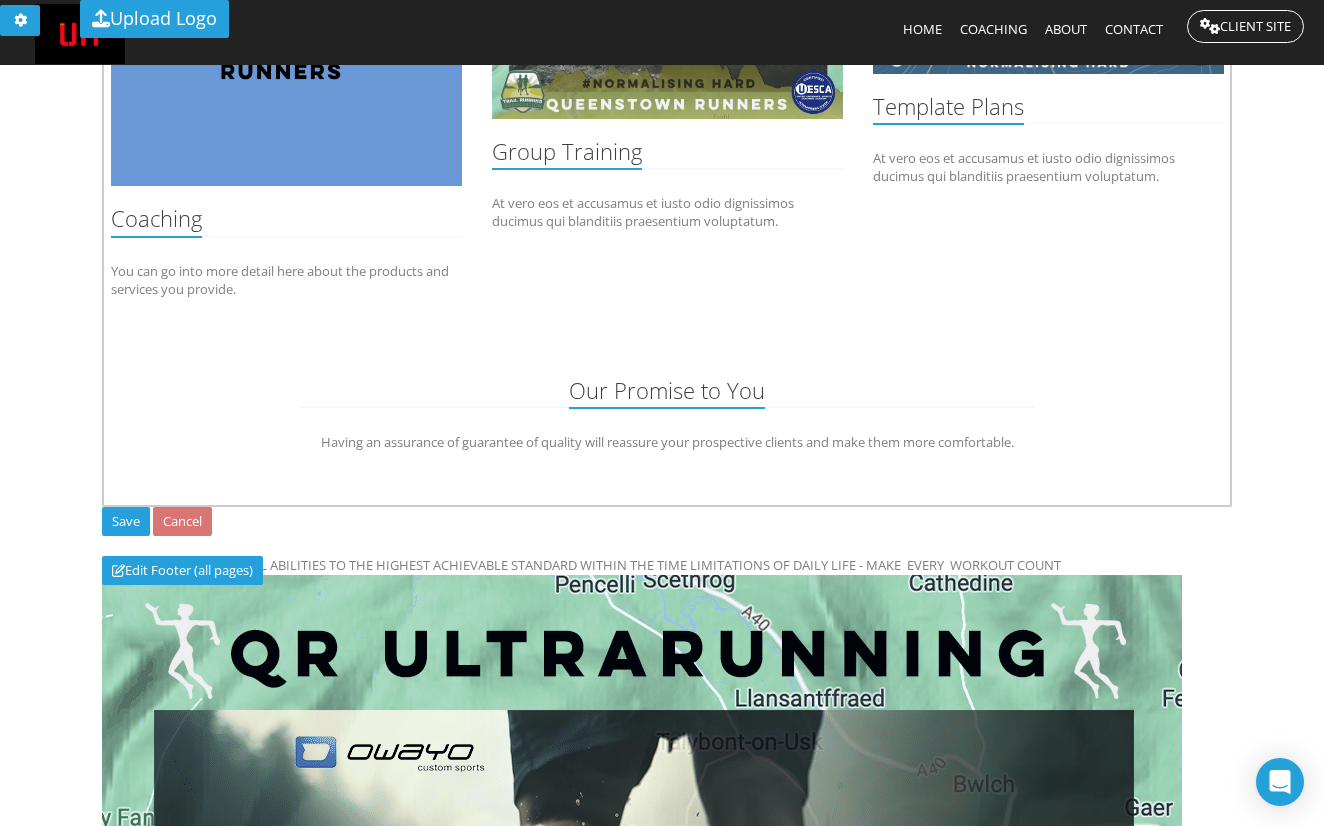 click on "Having an assurance of guarantee of quality will reassure your prospective clients and make them more comfortable." at bounding box center [667, 442] 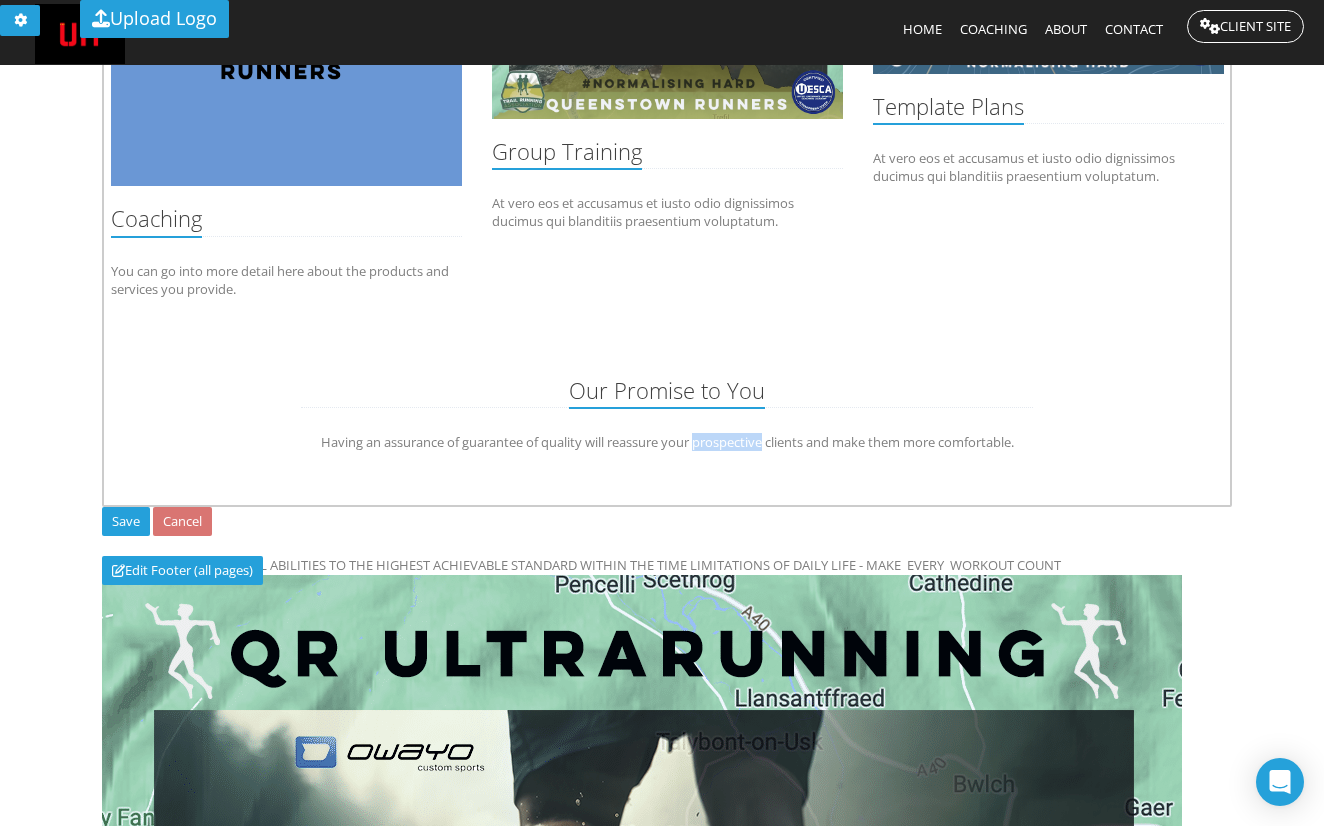 click on "Having an assurance of guarantee of quality will reassure your prospective clients and make them more comfortable." at bounding box center (667, 442) 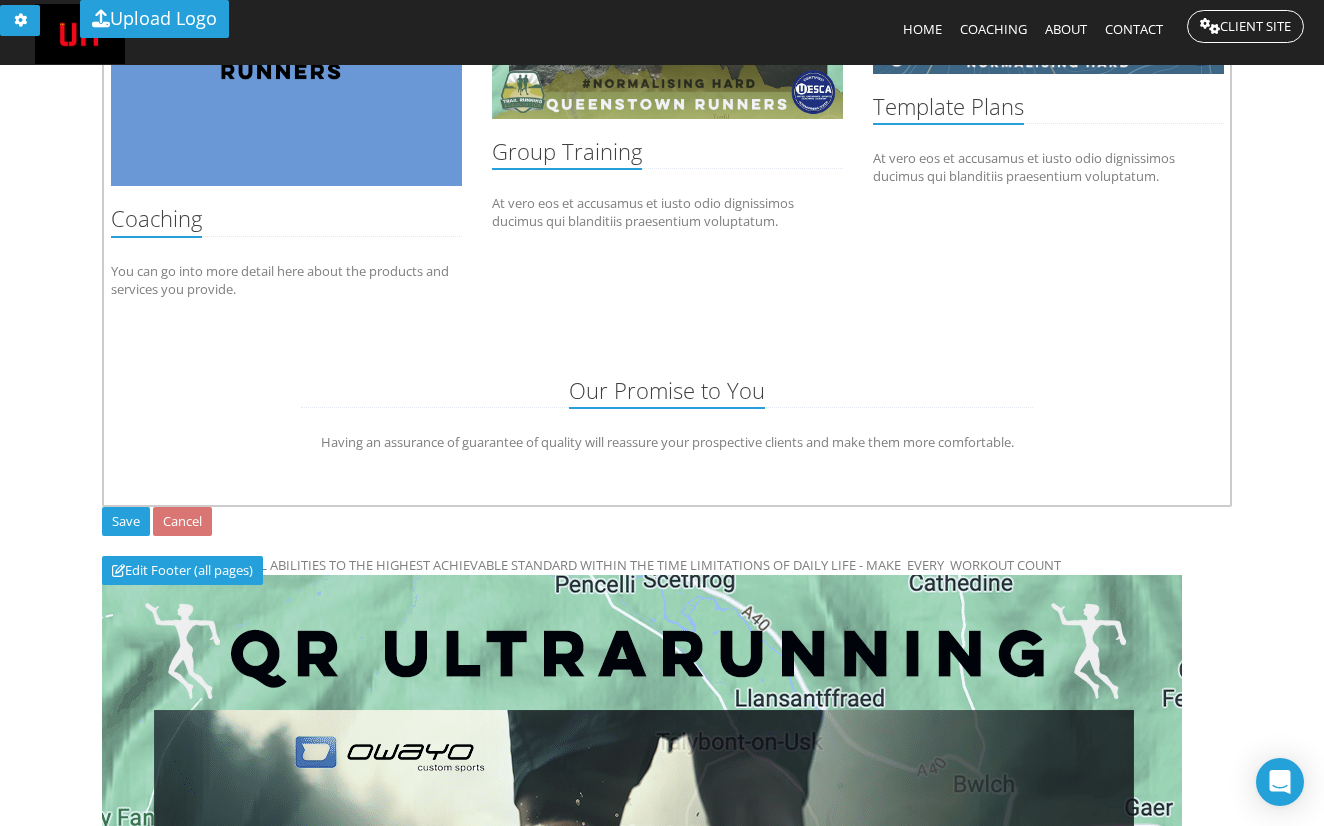 click on "Our Promise to You" at bounding box center [667, 393] 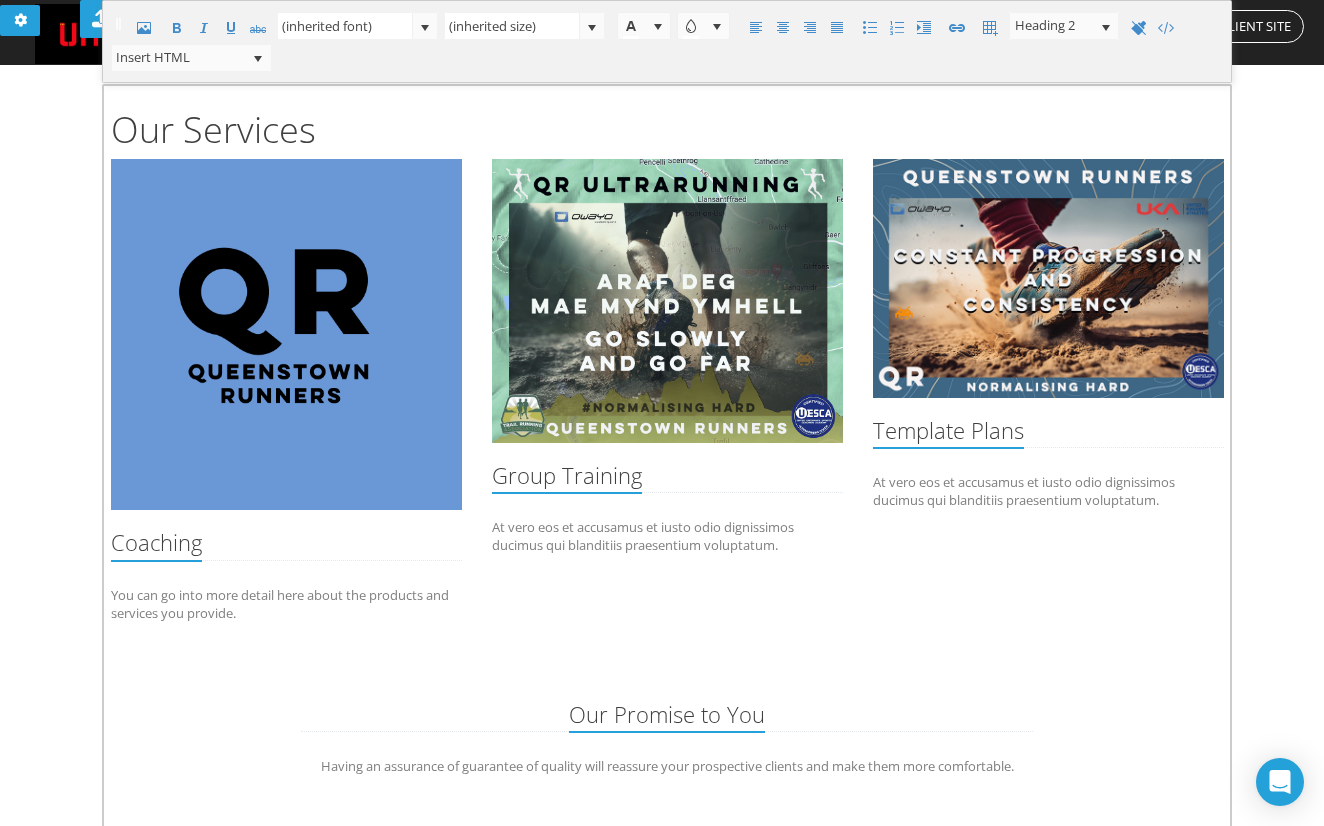 scroll, scrollTop: 0, scrollLeft: 0, axis: both 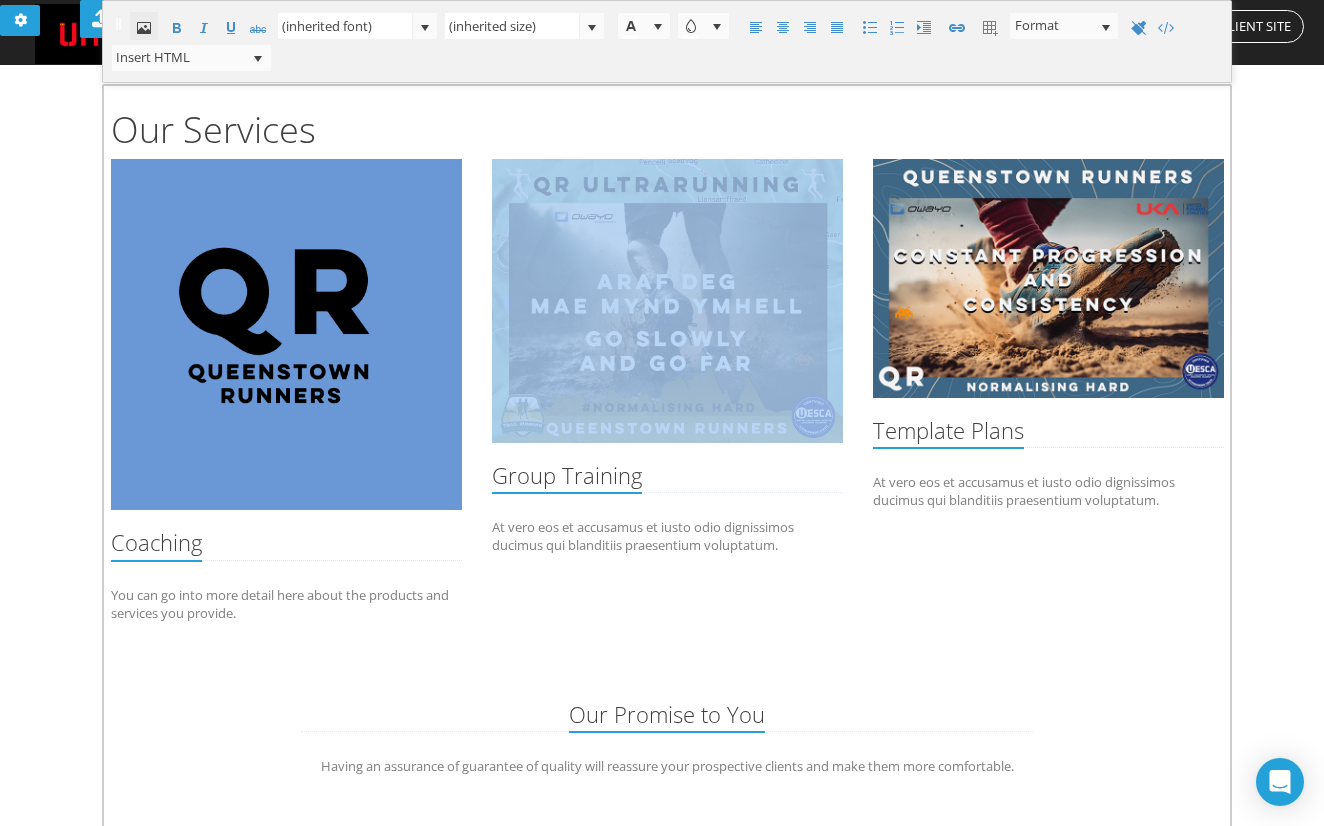 click at bounding box center (144, 28) 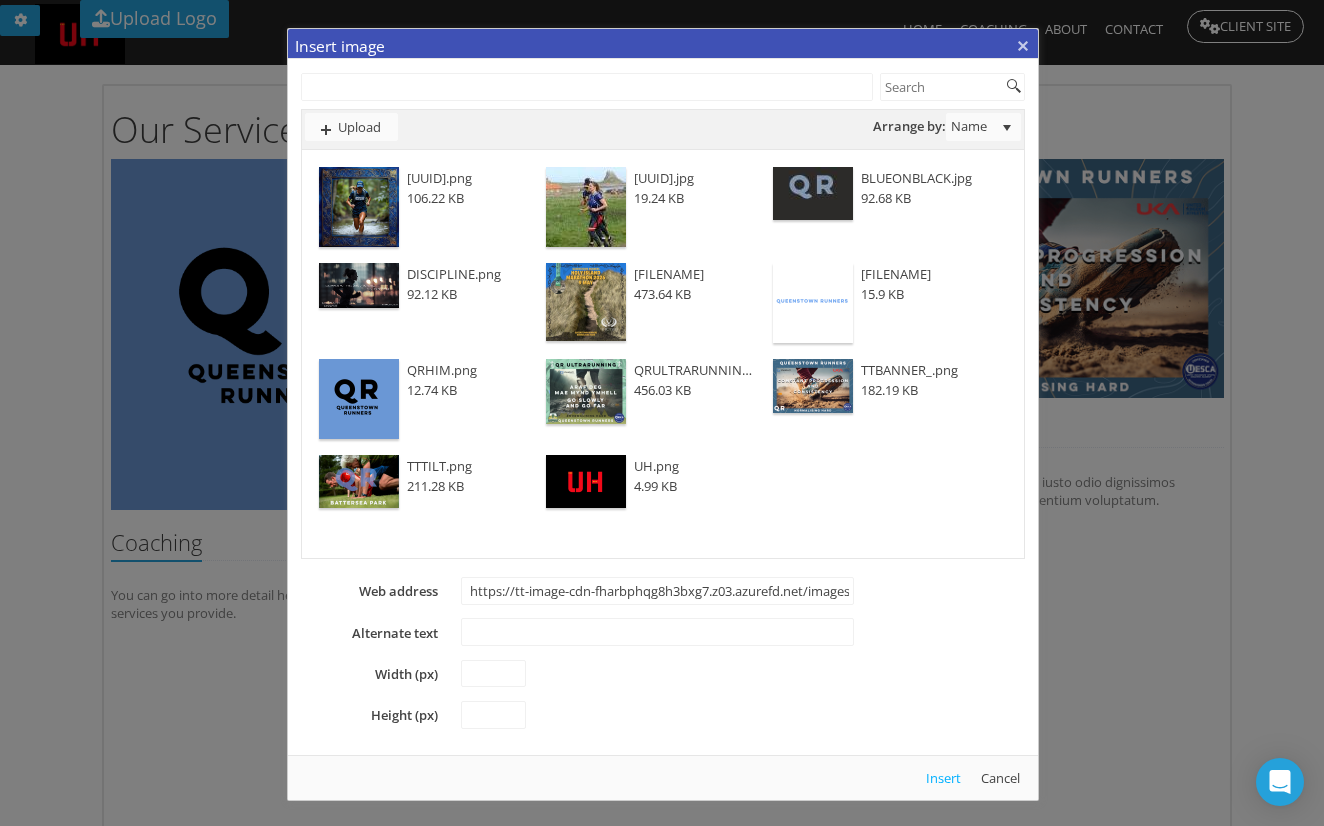 click at bounding box center [359, 207] 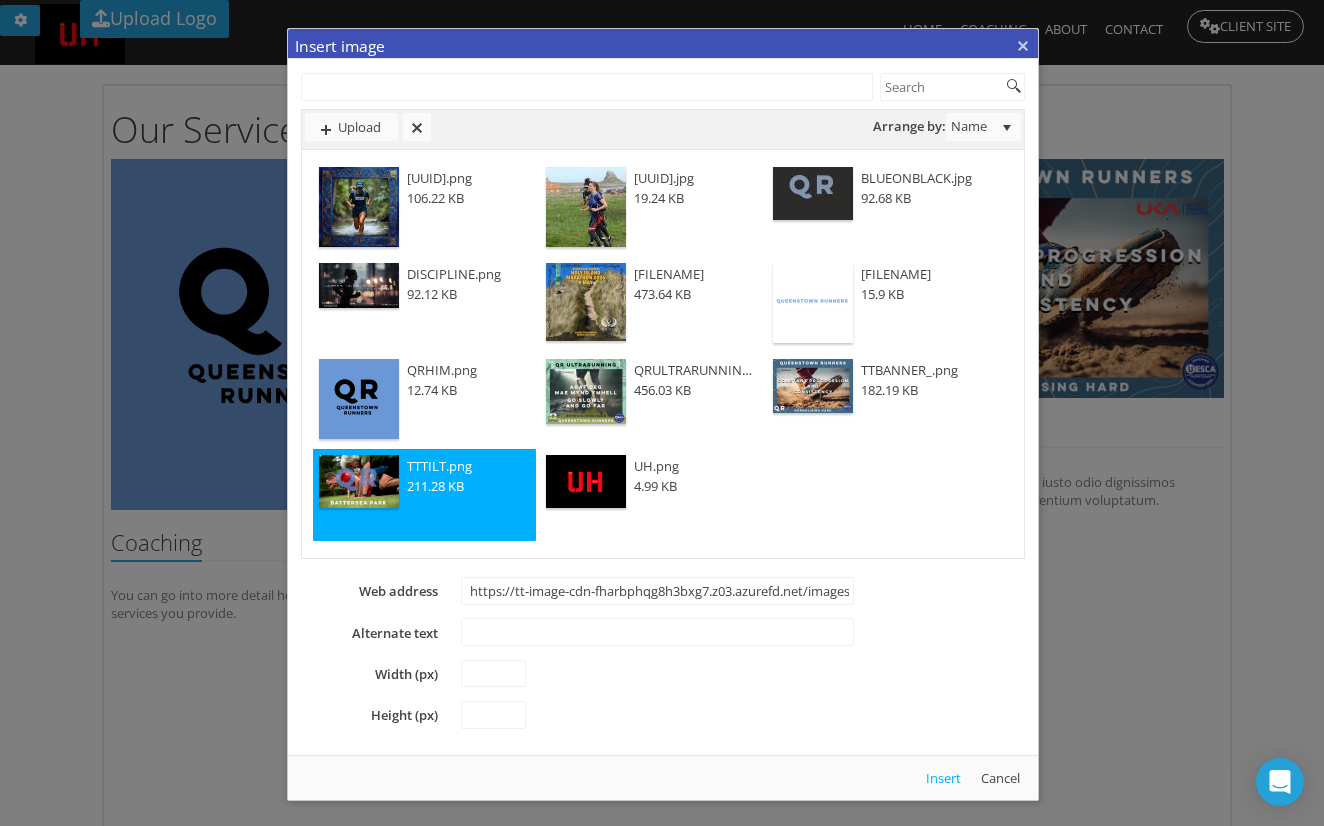 click on "Insert" at bounding box center [943, 778] 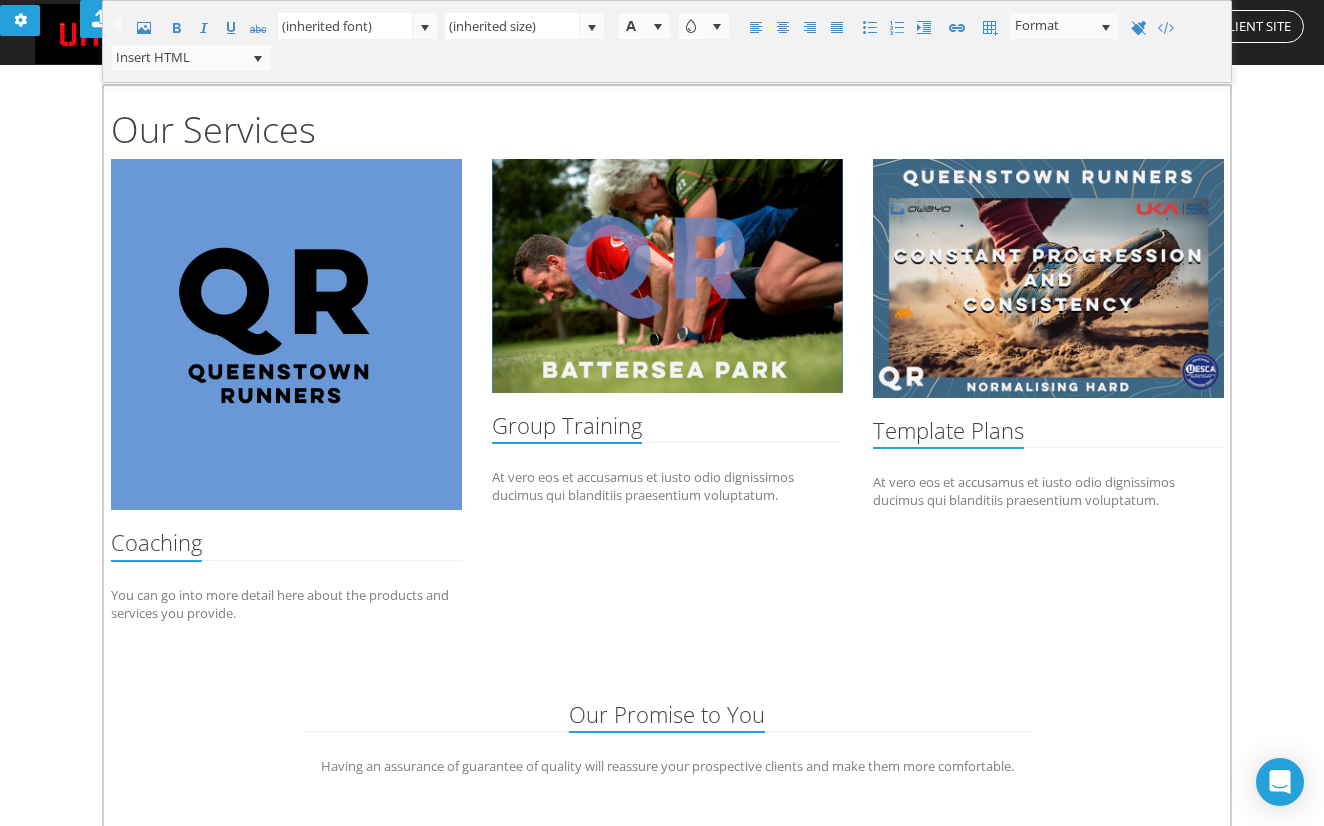 click on "Coaching
You can go into more detail here about the products and services you provide.
Group Training
At vero eos et accusamus et iusto odio dignissimos ducimus qui blanditiis praesentium voluptatum.
Template Plans
At vero eos et accusamus et iusto odio dignissimos ducimus qui blanditiis praesentium voluptatum." at bounding box center (667, 415) 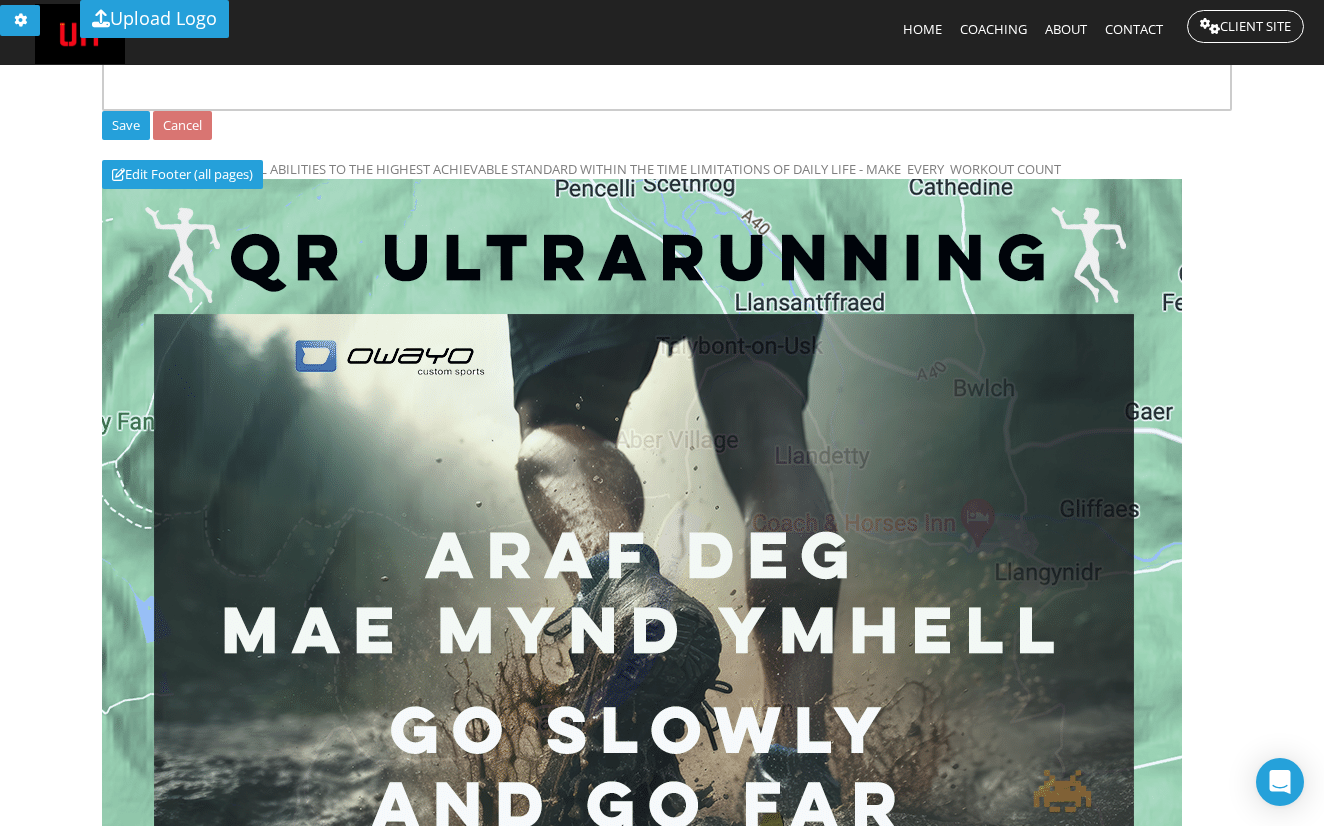 scroll, scrollTop: 519, scrollLeft: 0, axis: vertical 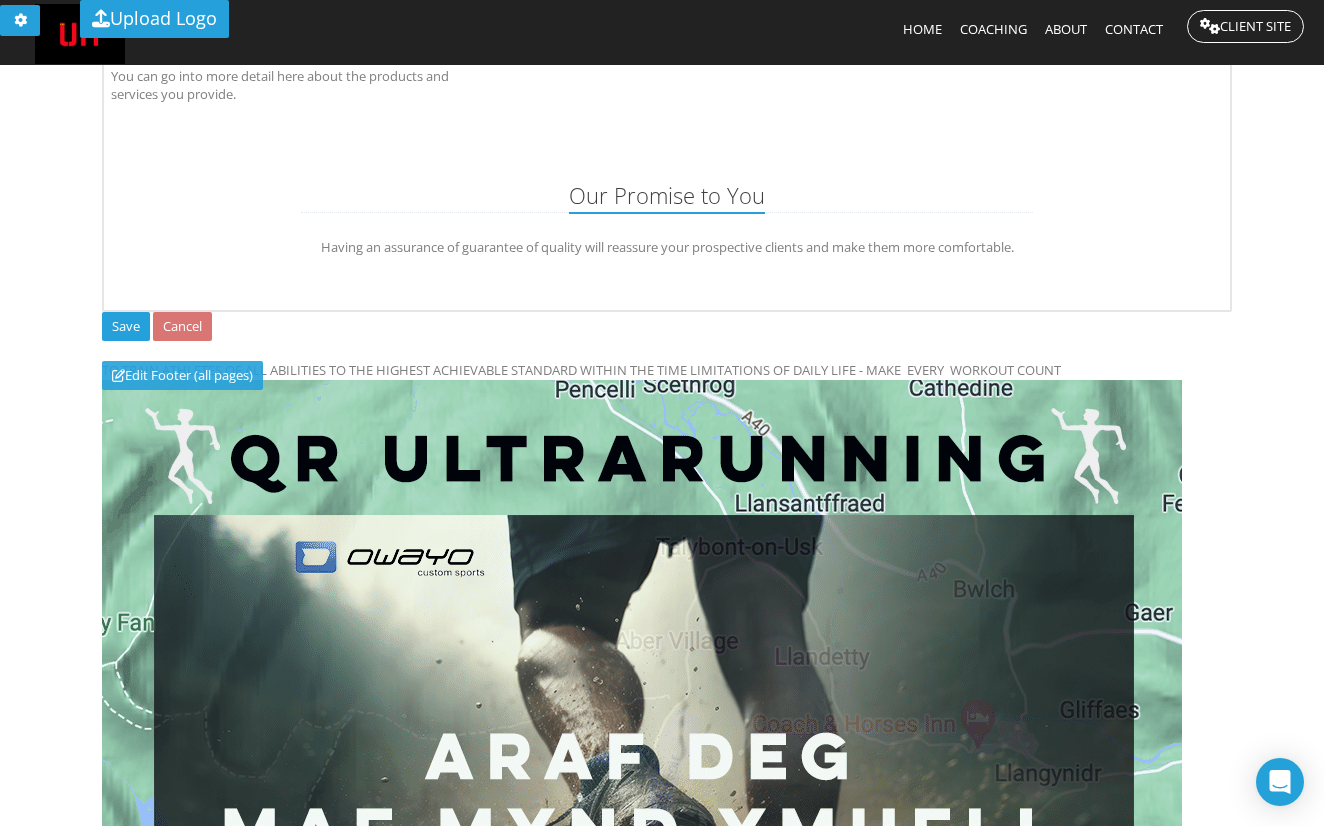 click on "Edit Footer (all pages)" at bounding box center [0, 0] 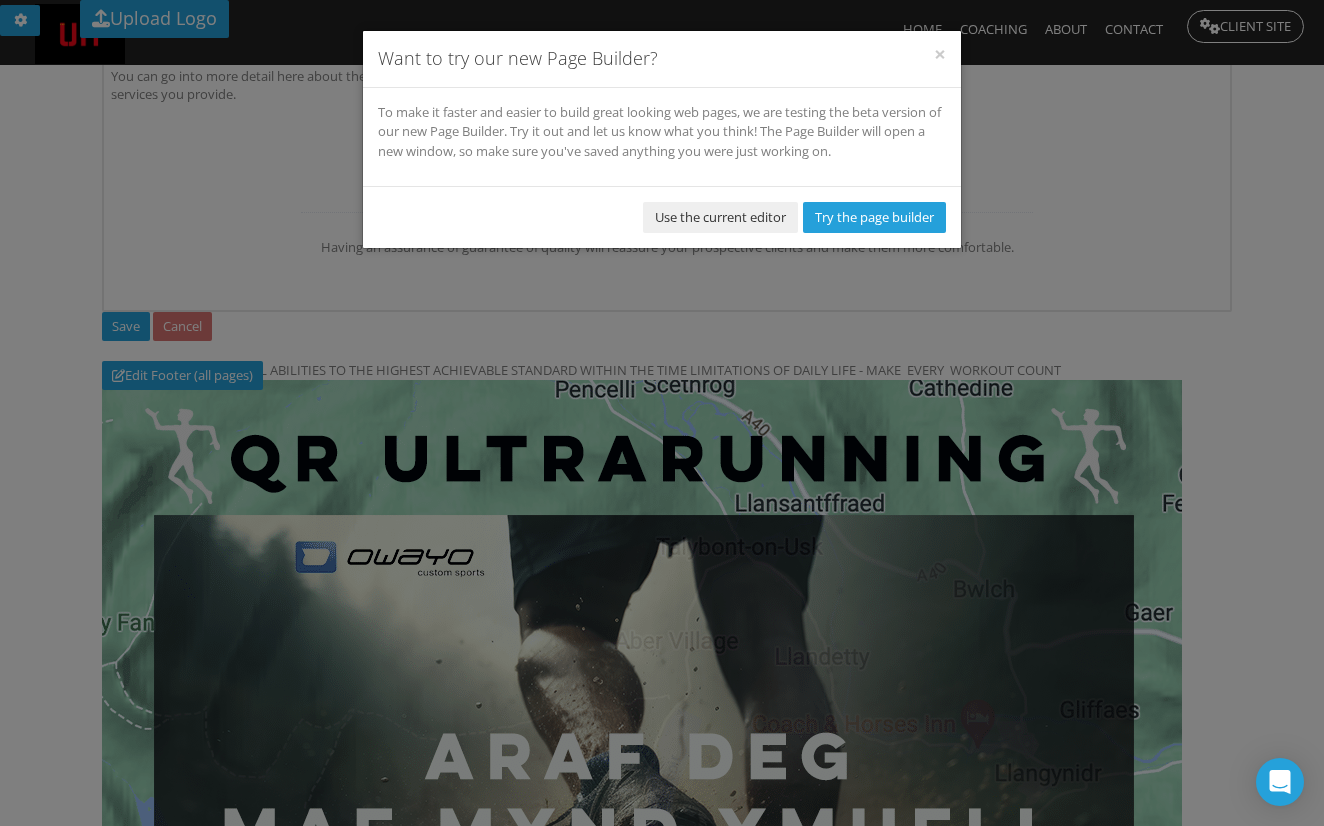 click on "Use the current editor" at bounding box center [720, 217] 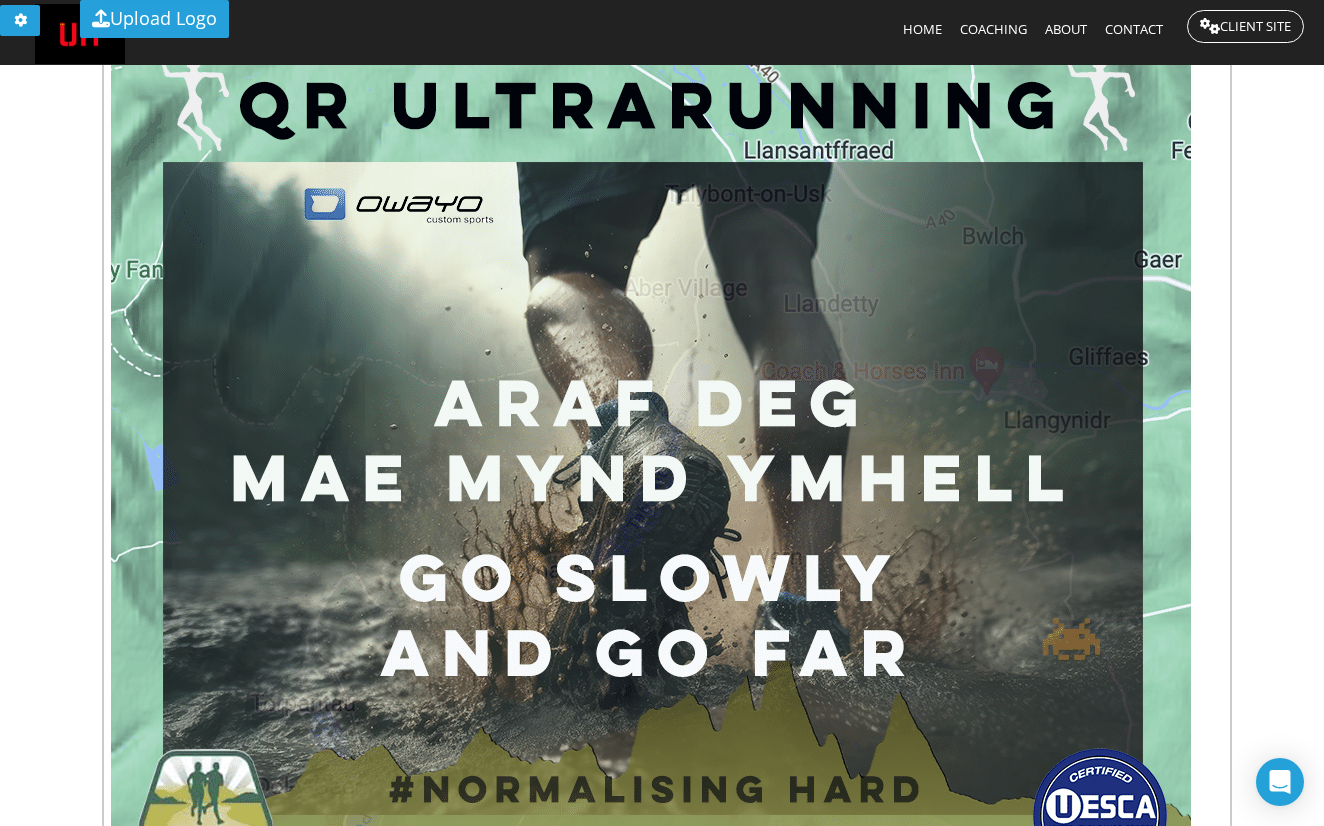 scroll, scrollTop: 875, scrollLeft: 0, axis: vertical 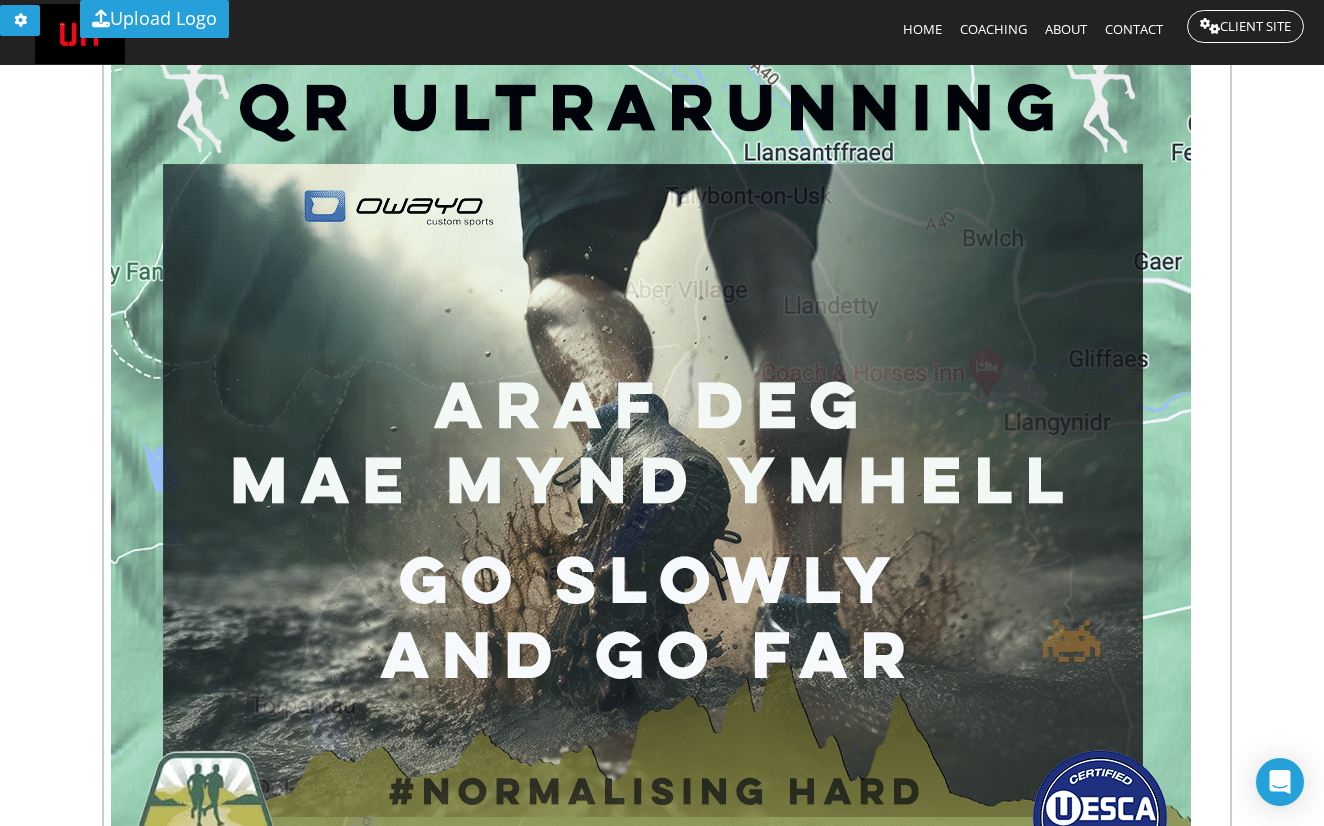 click at bounding box center (651, 464) 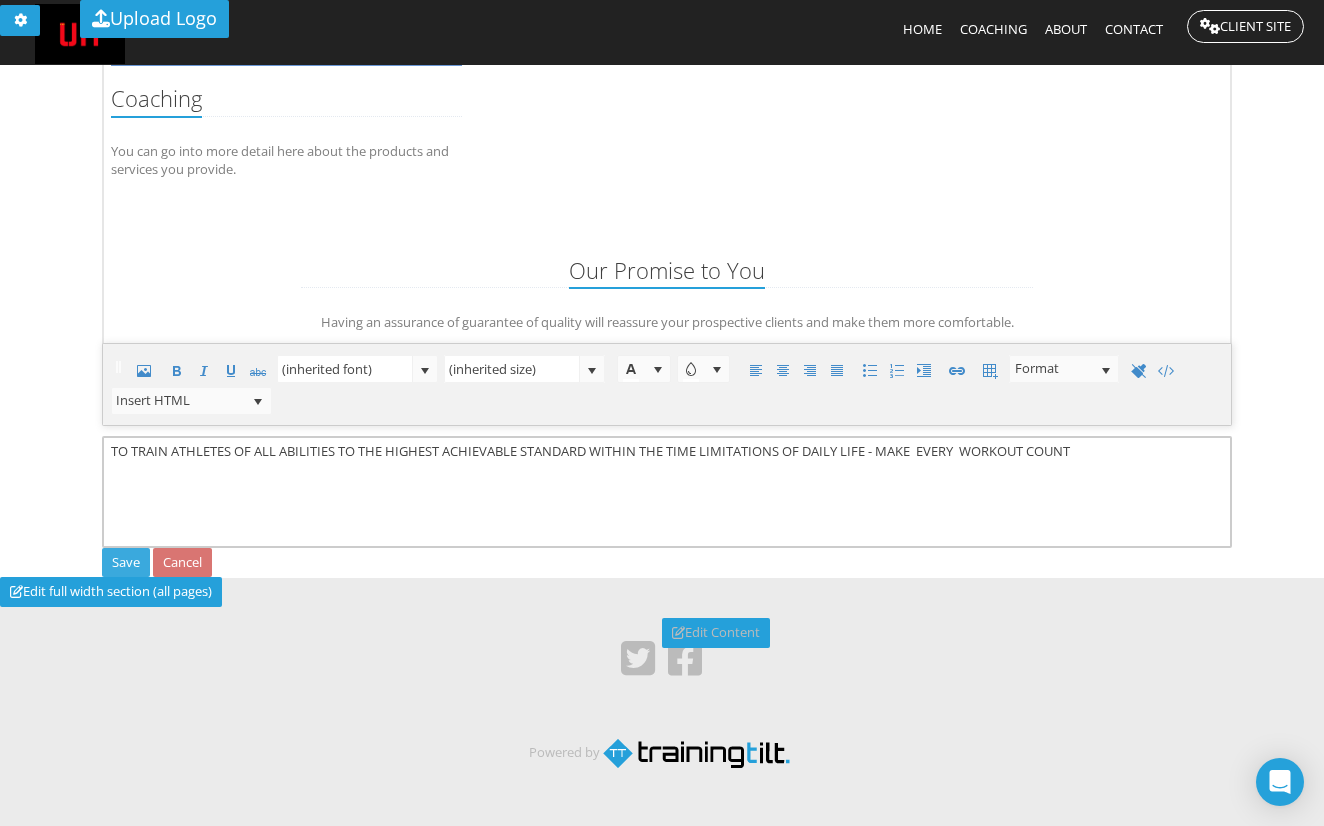 click on "Save" at bounding box center (126, 402) 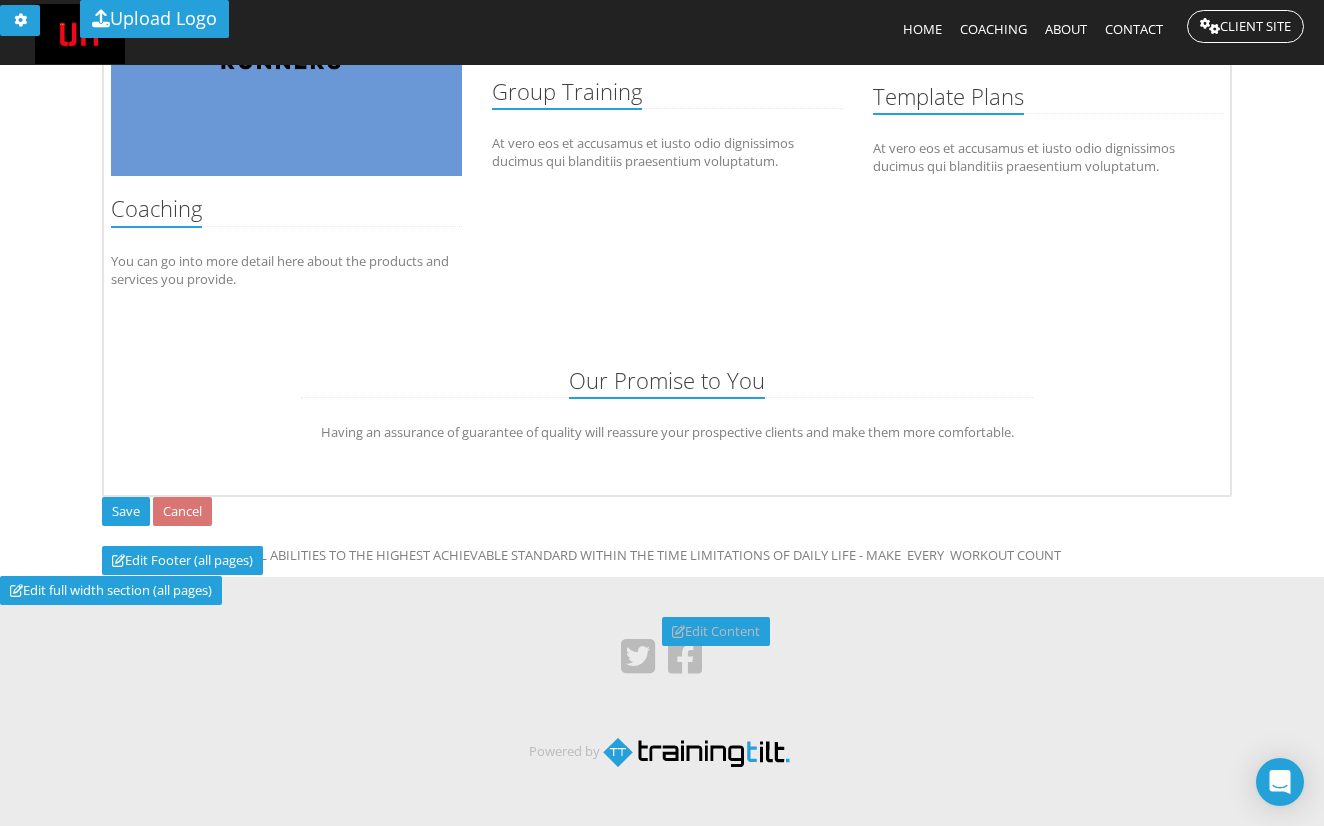 scroll, scrollTop: 333, scrollLeft: 0, axis: vertical 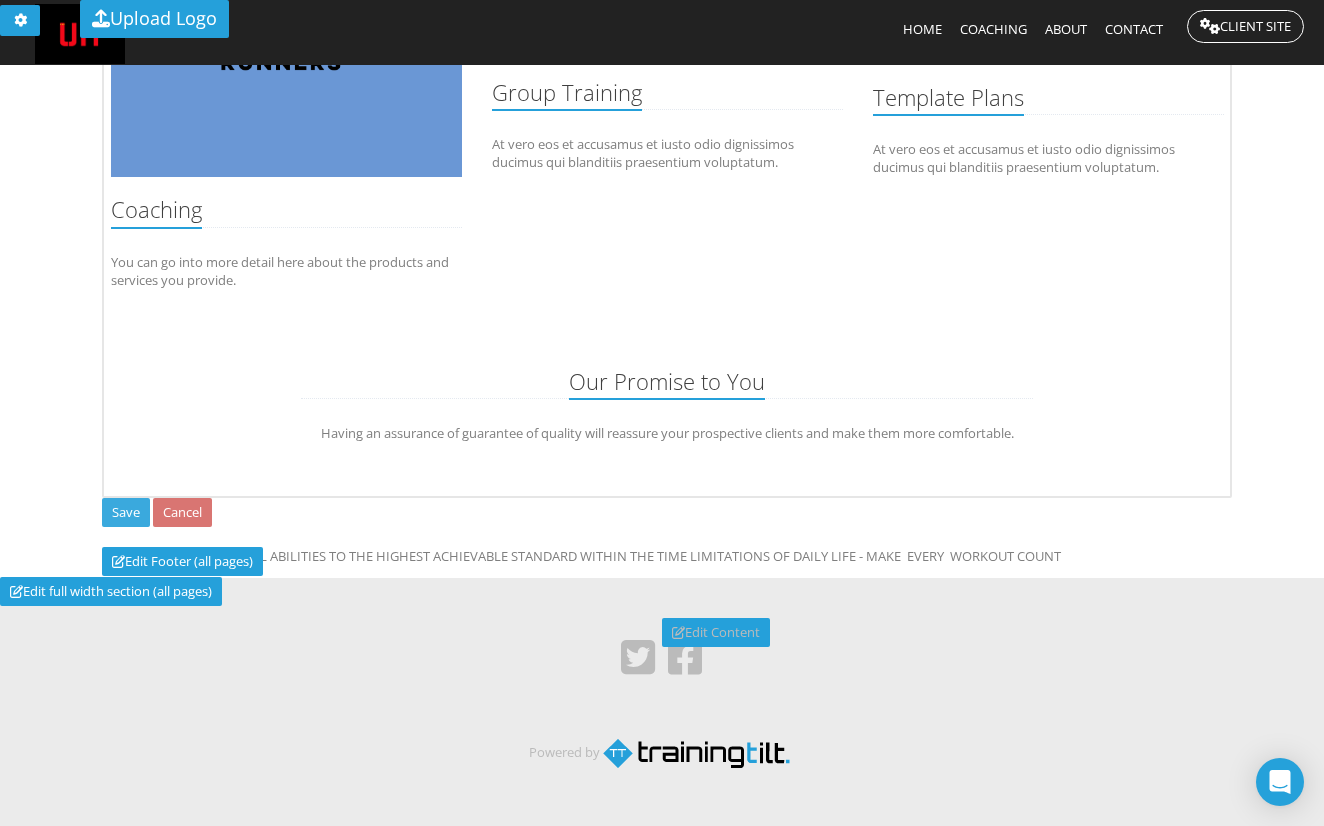 click on "Save" at bounding box center (126, 513) 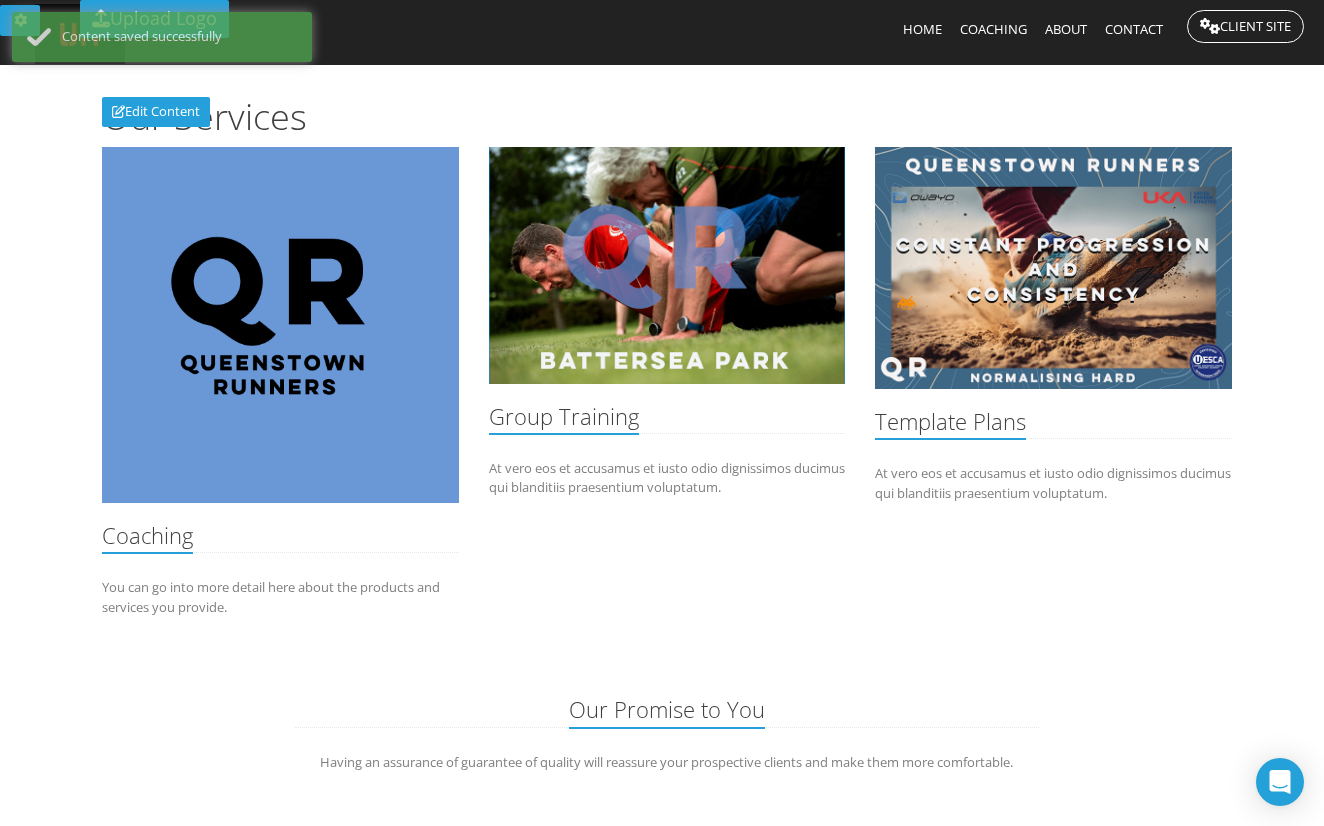 scroll, scrollTop: 4, scrollLeft: 0, axis: vertical 